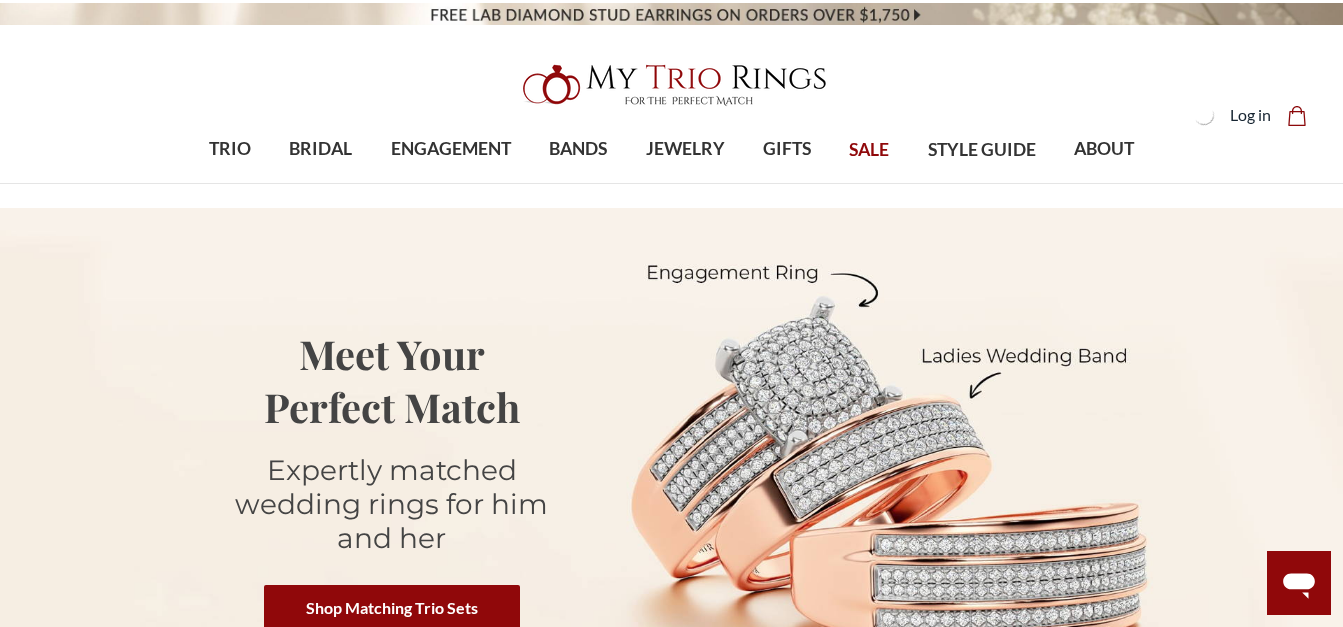 scroll, scrollTop: 0, scrollLeft: 0, axis: both 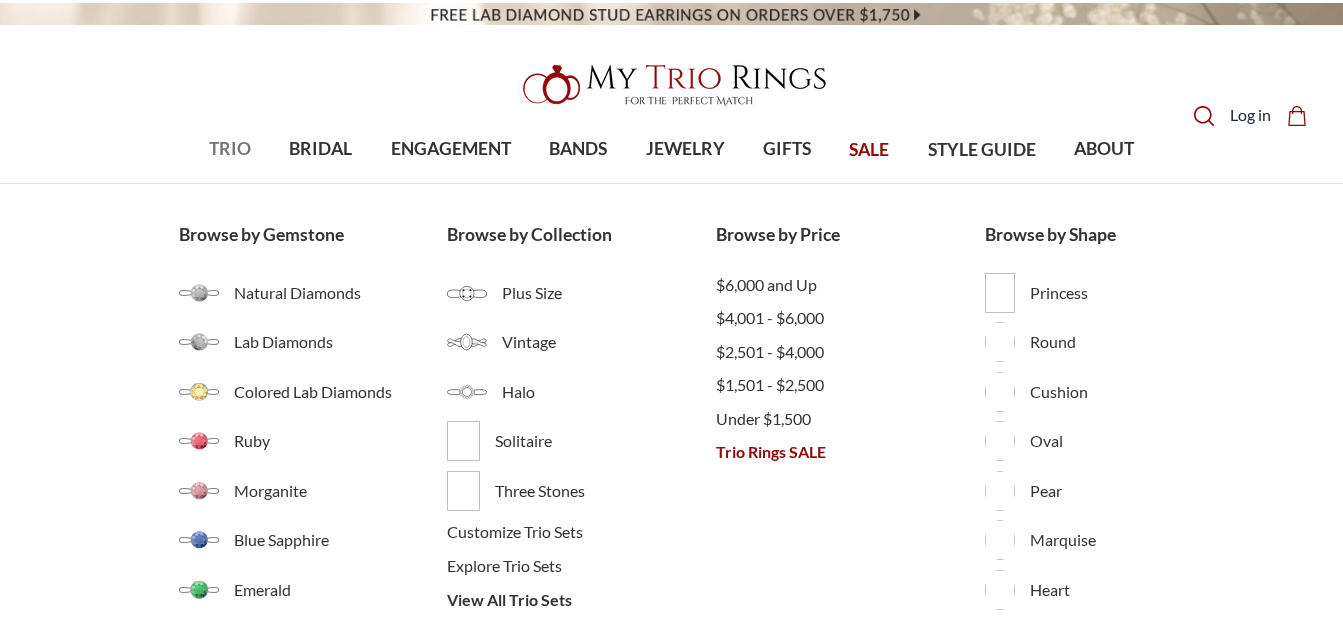 click on "TRIO" at bounding box center [230, 149] 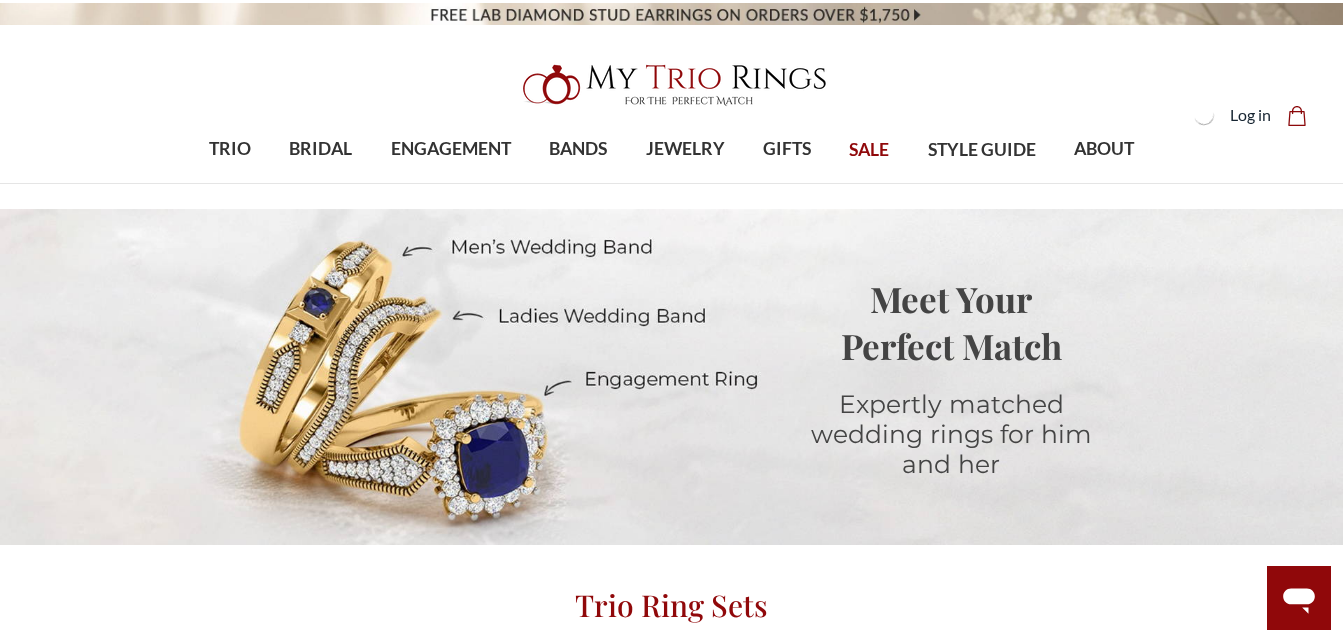 scroll, scrollTop: 200, scrollLeft: 0, axis: vertical 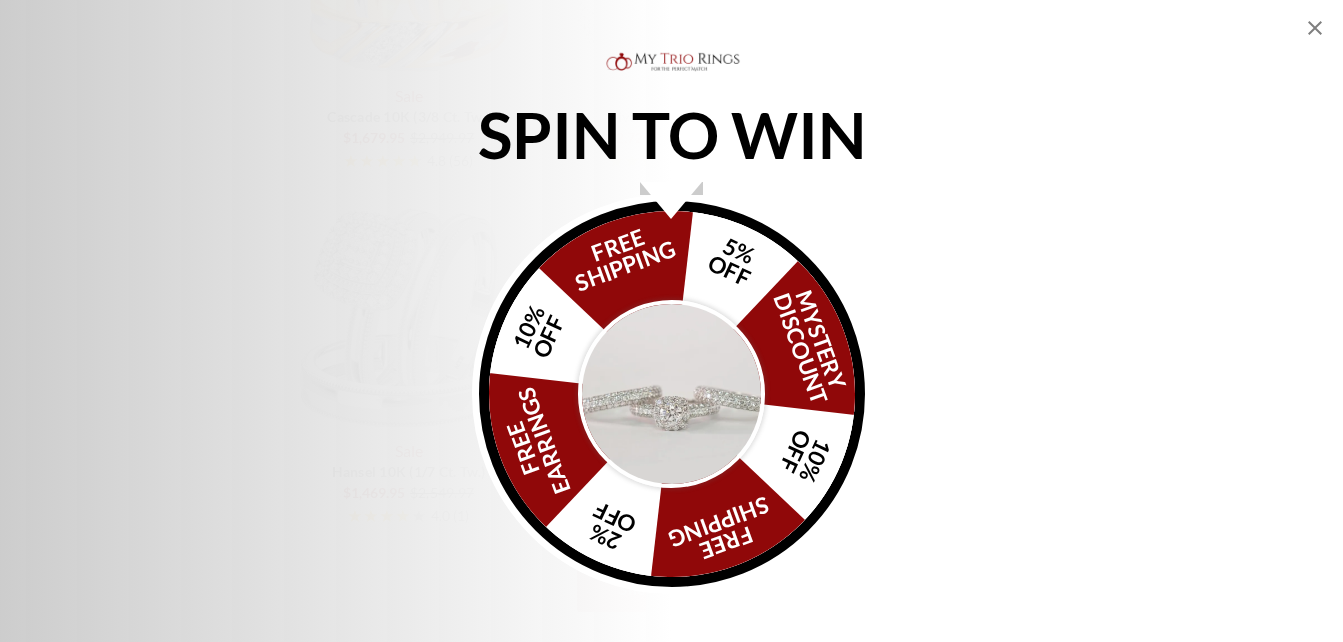 click on "SPIN TO WIN
FREE SHIPPING
5%   OFF
Mystery   Discount
10% OFF
FREE SHIPPING
2% OFF
FREE EARRINGS
10% OFF" at bounding box center (671, 321) 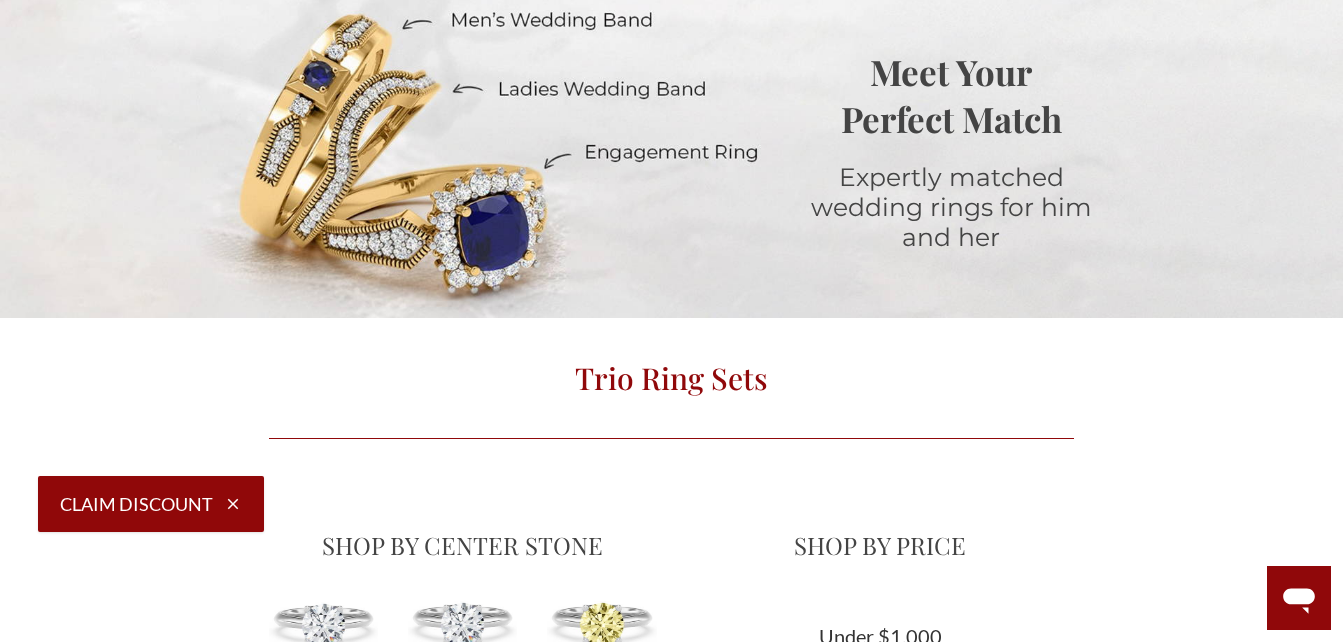 scroll, scrollTop: 600, scrollLeft: 0, axis: vertical 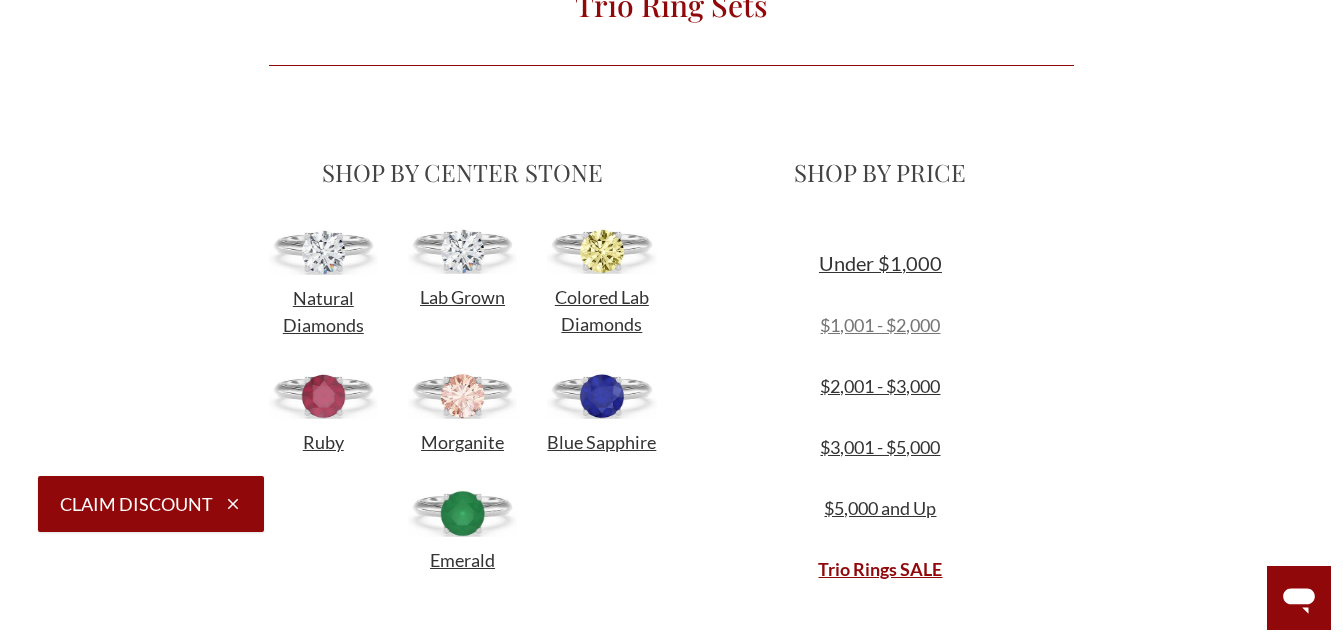 click on "$1,001 - $2,000" at bounding box center (880, 325) 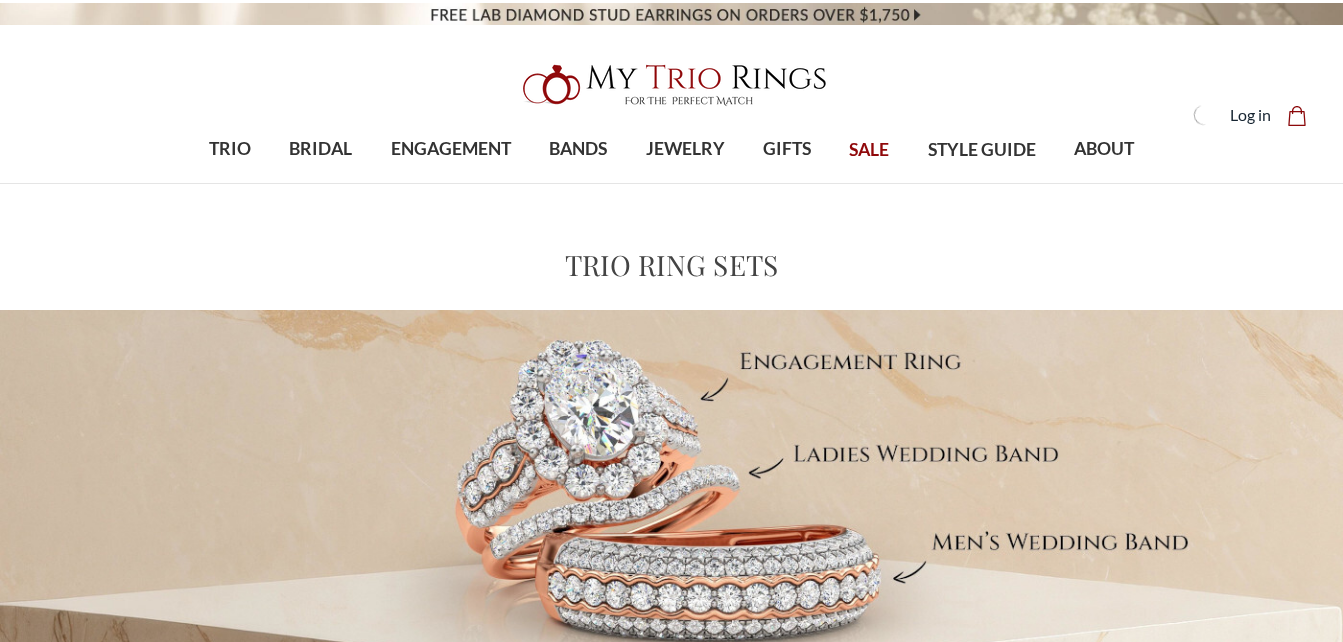 scroll, scrollTop: 0, scrollLeft: 0, axis: both 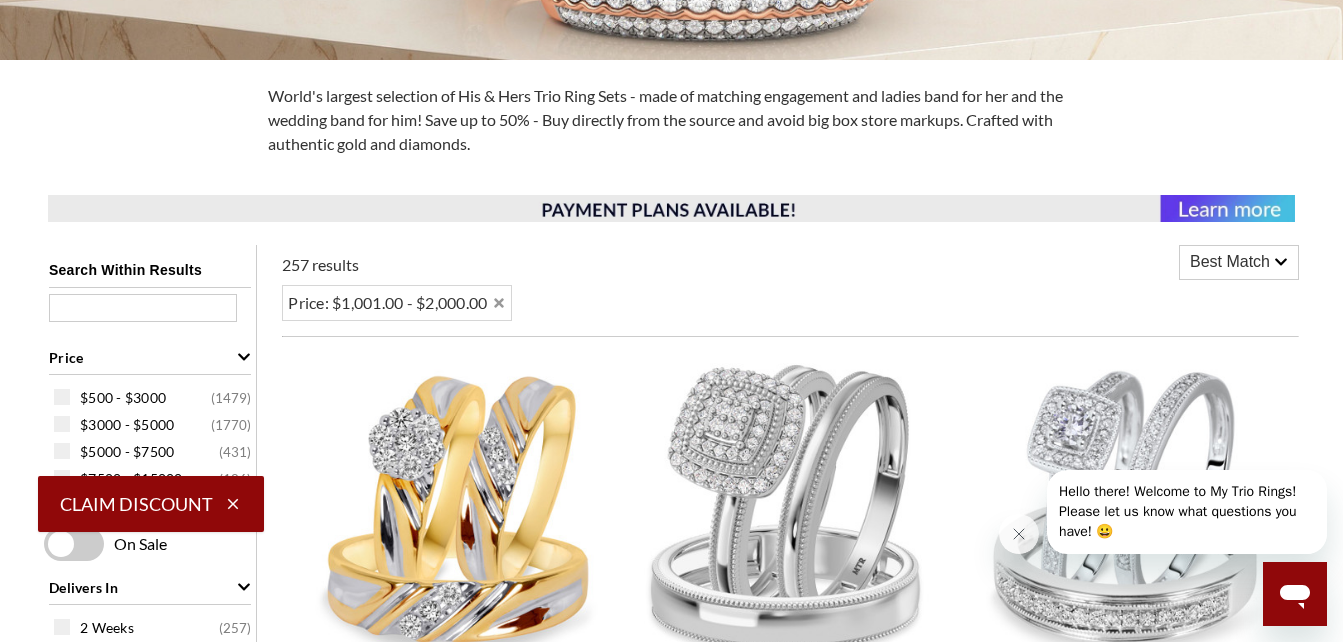 click on "Best Match" at bounding box center [1230, 262] 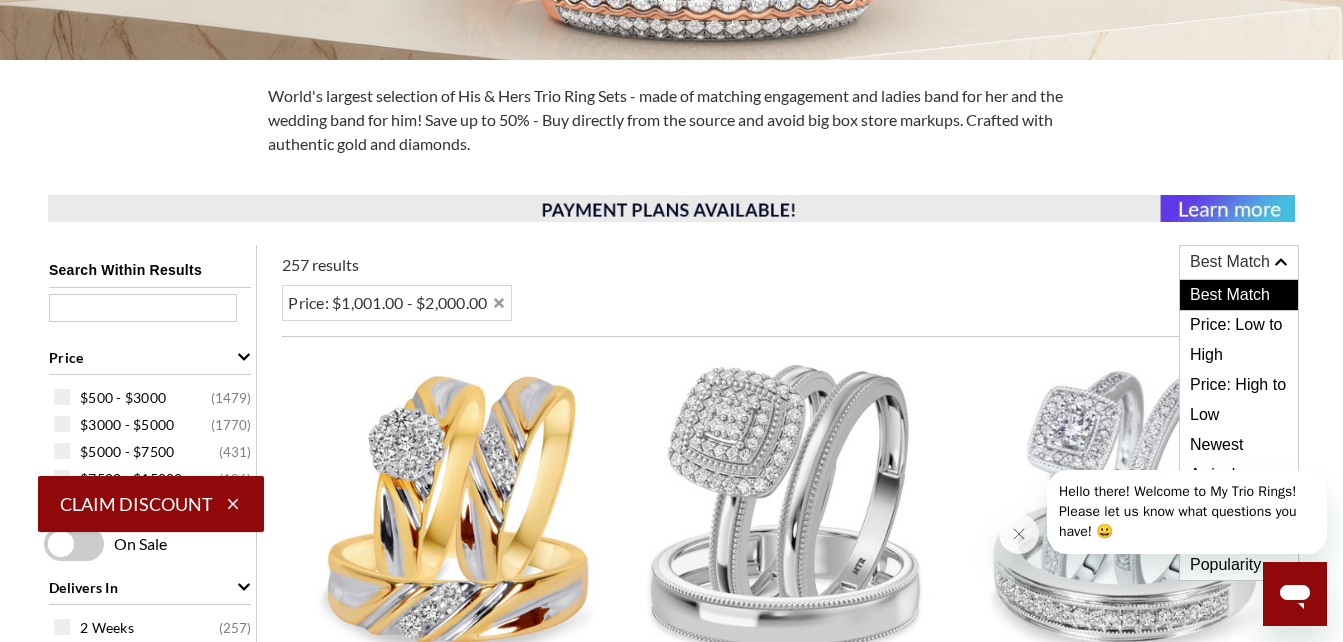 click on "Price: $1,001.00 - $2,000.00" 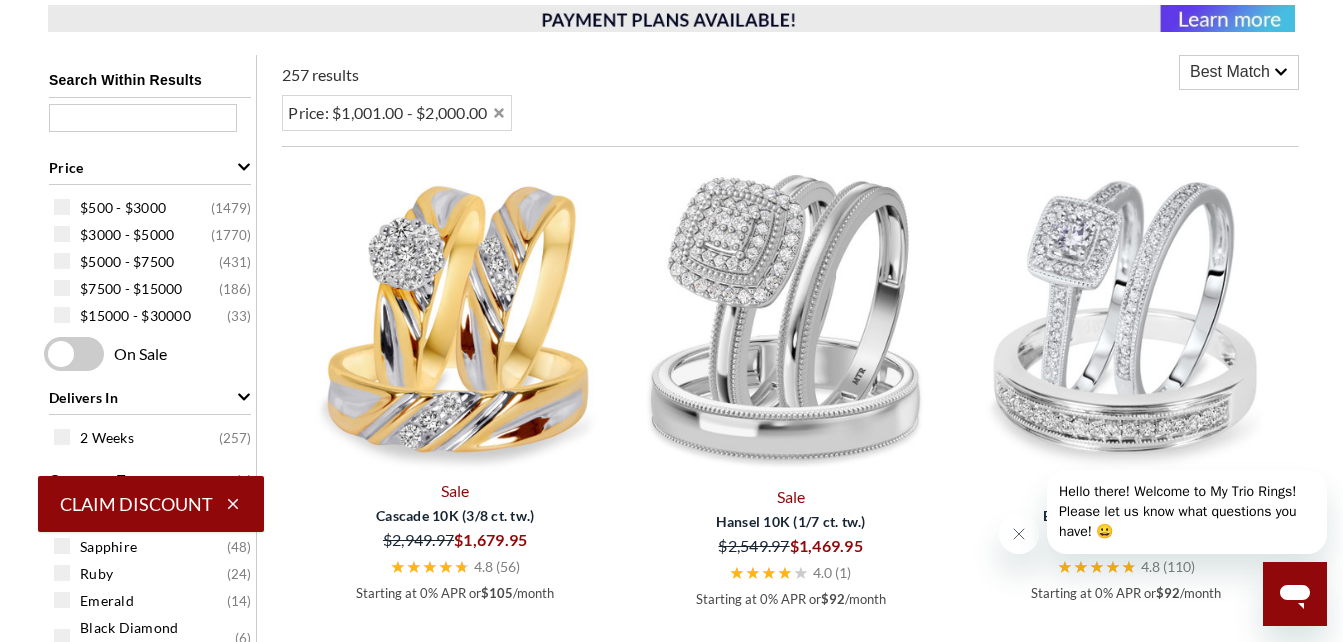 scroll, scrollTop: 400, scrollLeft: 0, axis: vertical 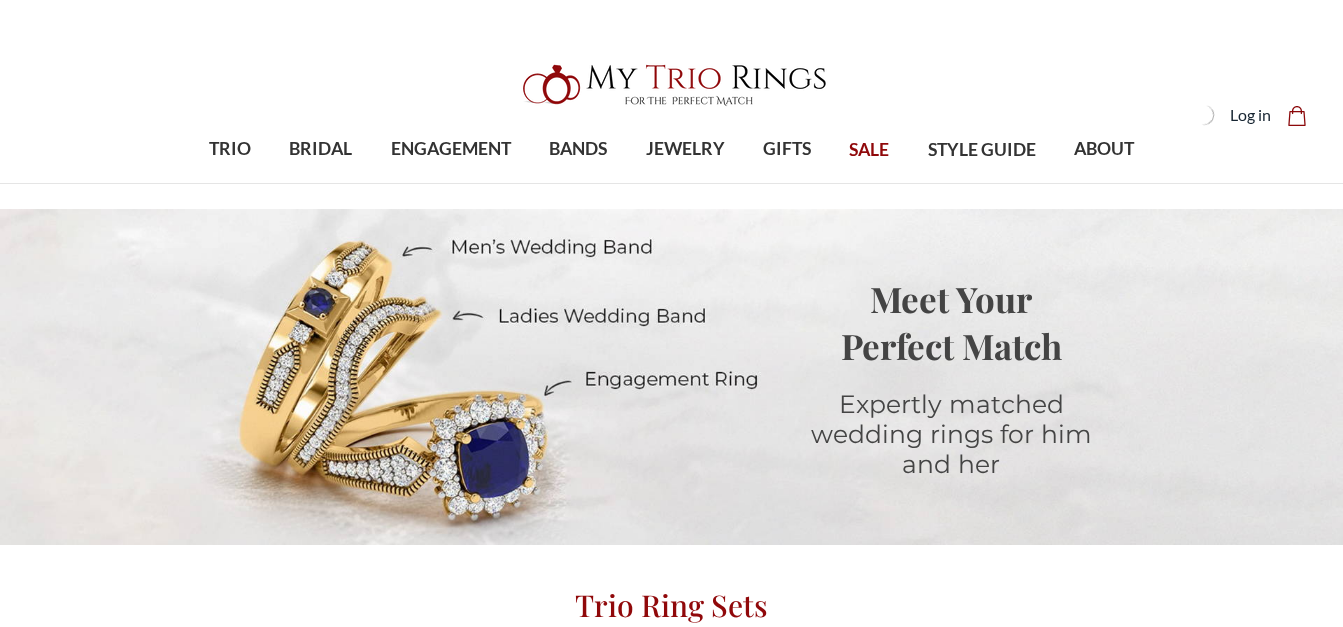 click on "Under $1,000" at bounding box center (880, 863) 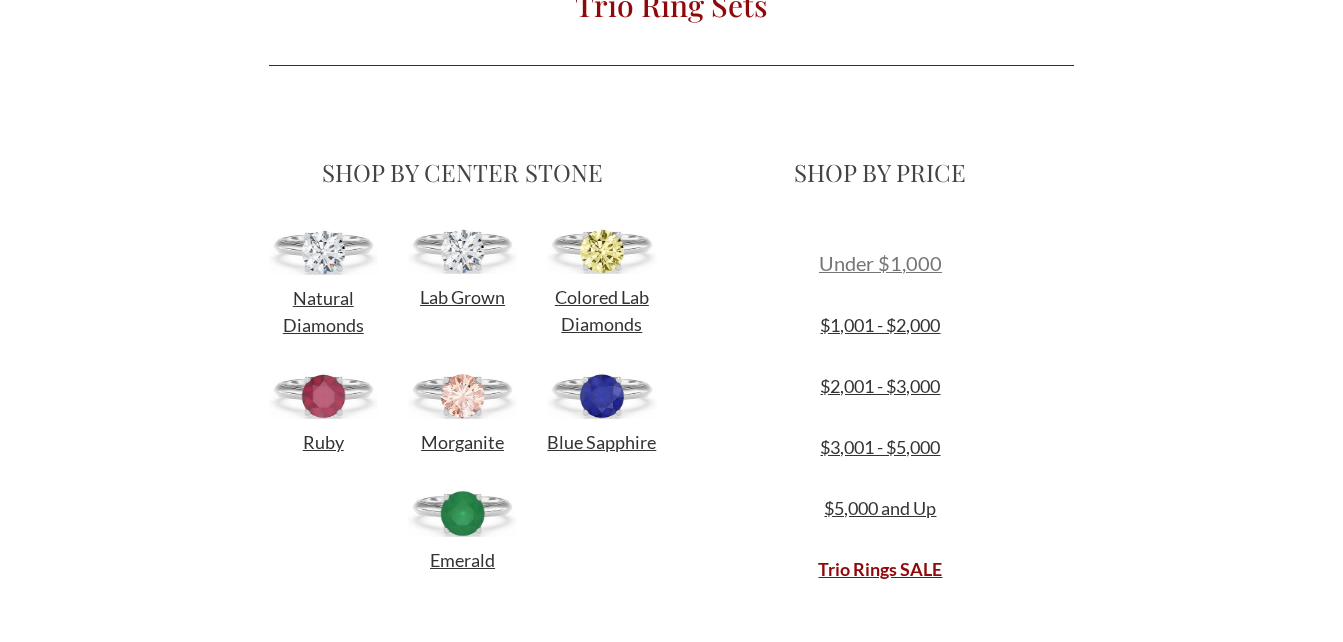 click on "Under $1,000" at bounding box center (880, 263) 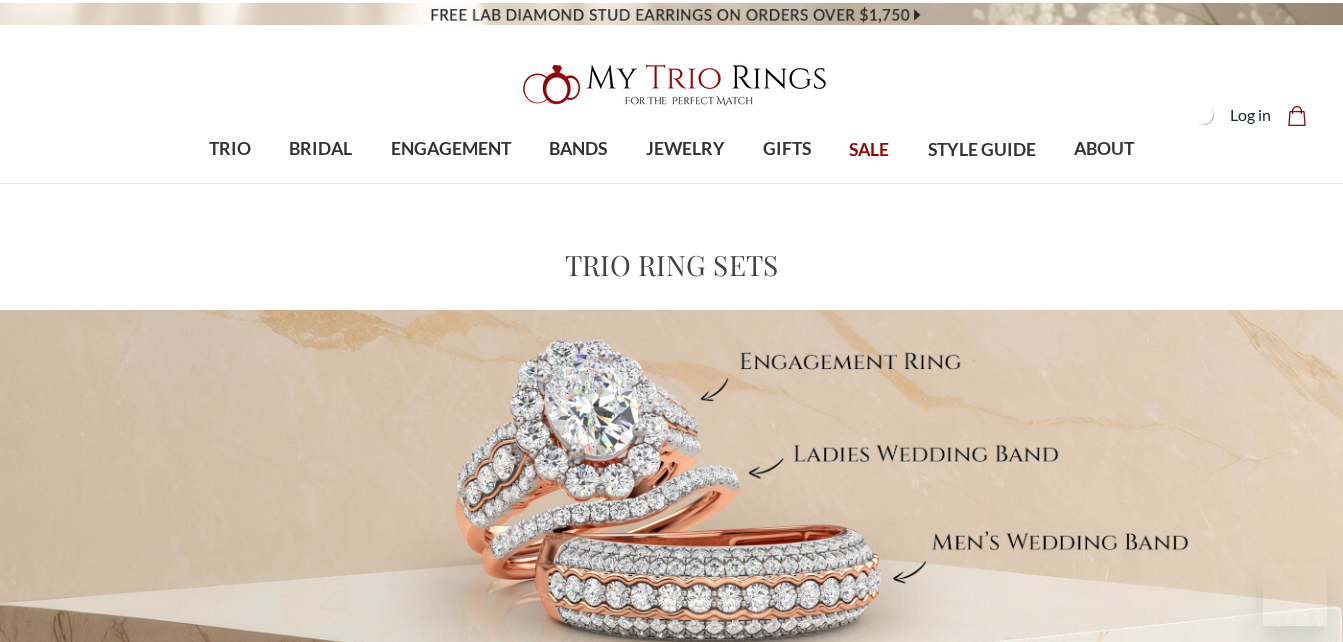 scroll, scrollTop: 0, scrollLeft: 0, axis: both 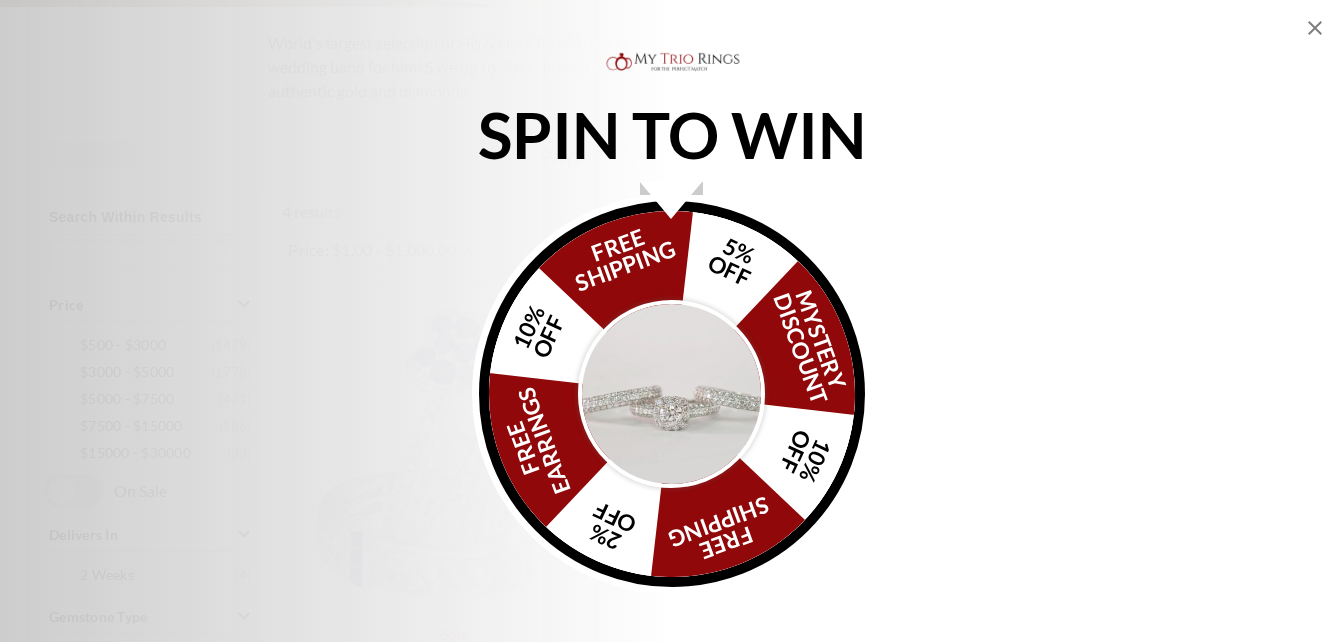 click on "SPIN TO WIN
FREE SHIPPING
5%   OFF
Mystery   Discount
10% OFF
FREE SHIPPING
2% OFF
FREE EARRINGS
10% OFF" at bounding box center (671, 321) 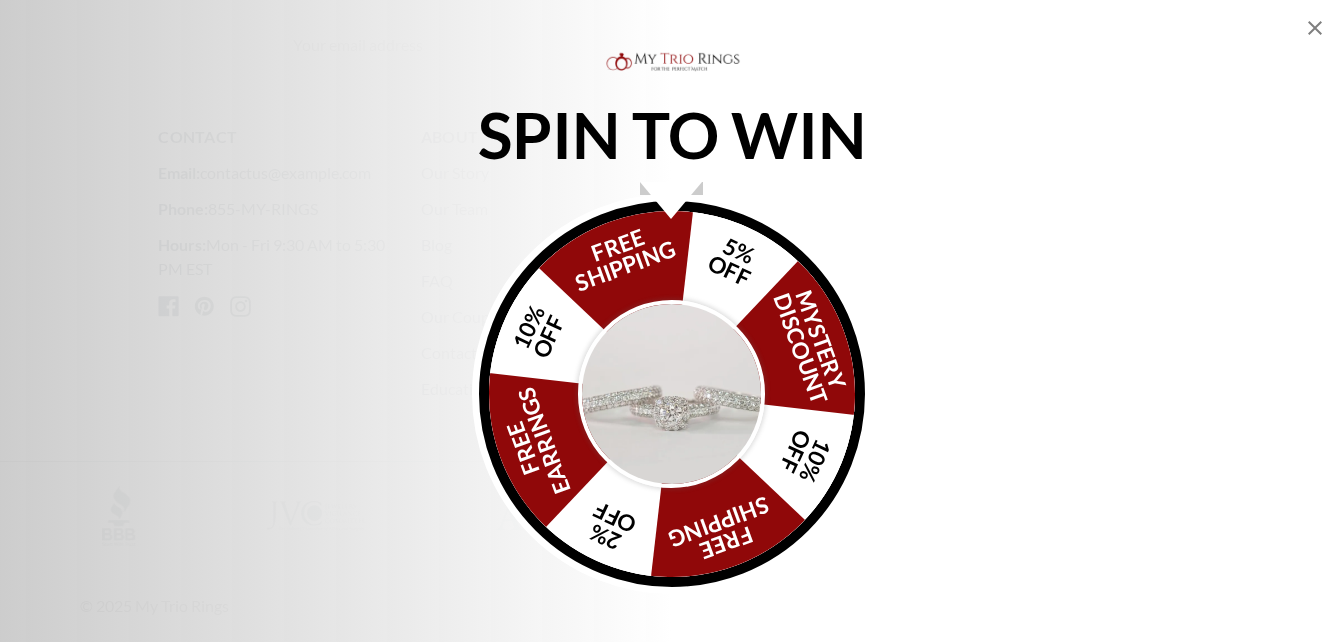 scroll, scrollTop: 2053, scrollLeft: 0, axis: vertical 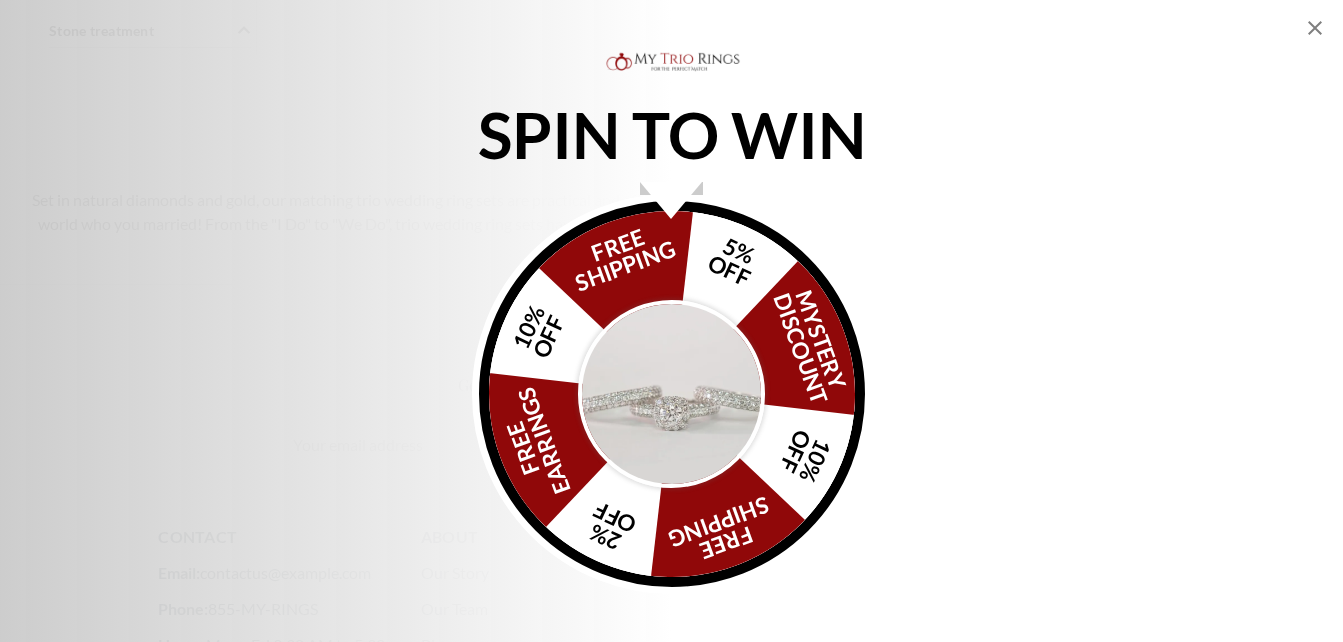 click 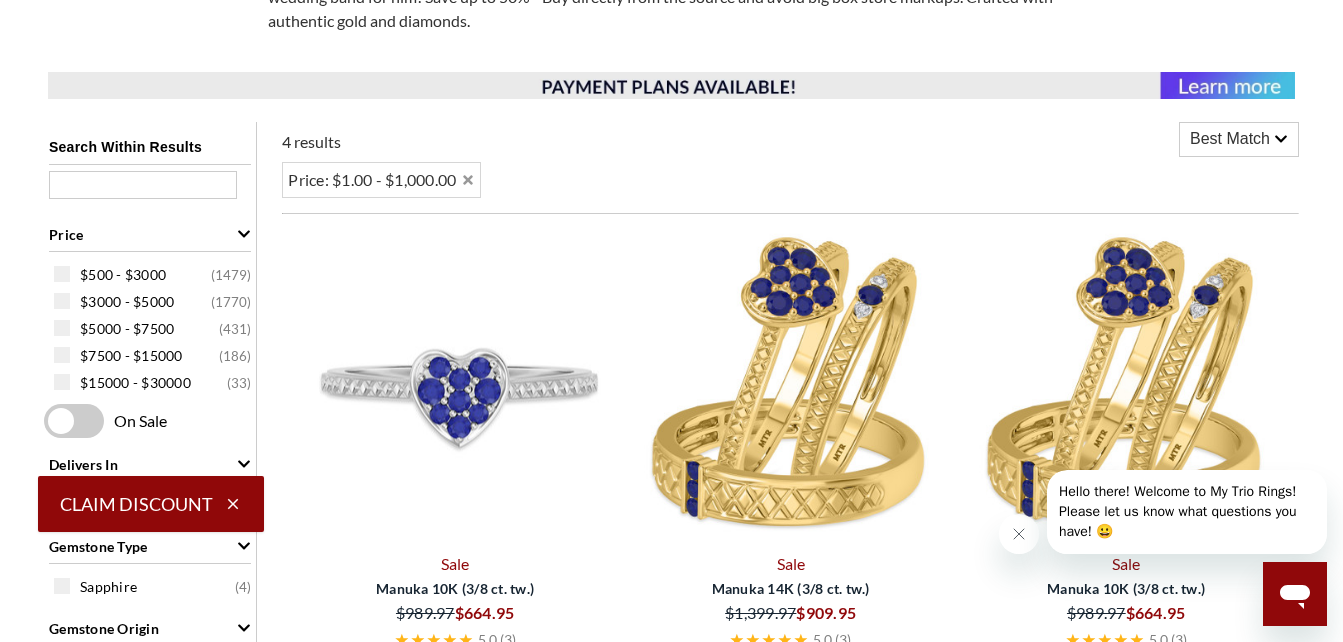 scroll, scrollTop: 653, scrollLeft: 0, axis: vertical 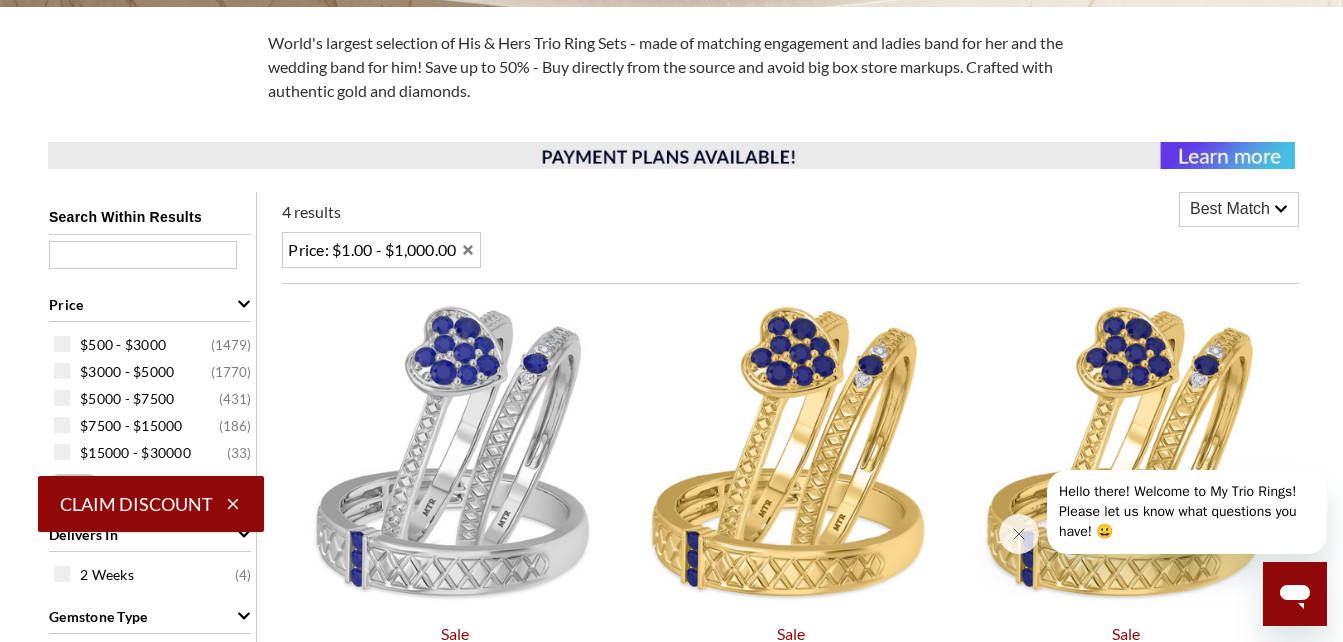 click 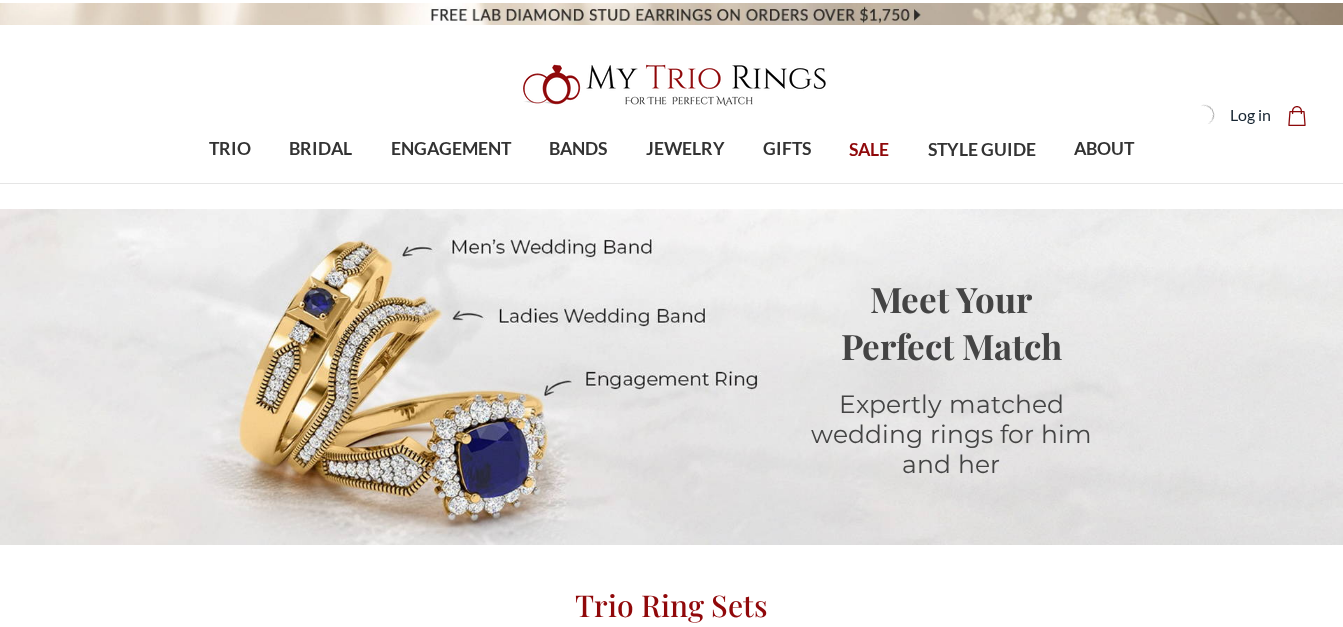 click on "$1,001 - $2,000" at bounding box center [880, 925] 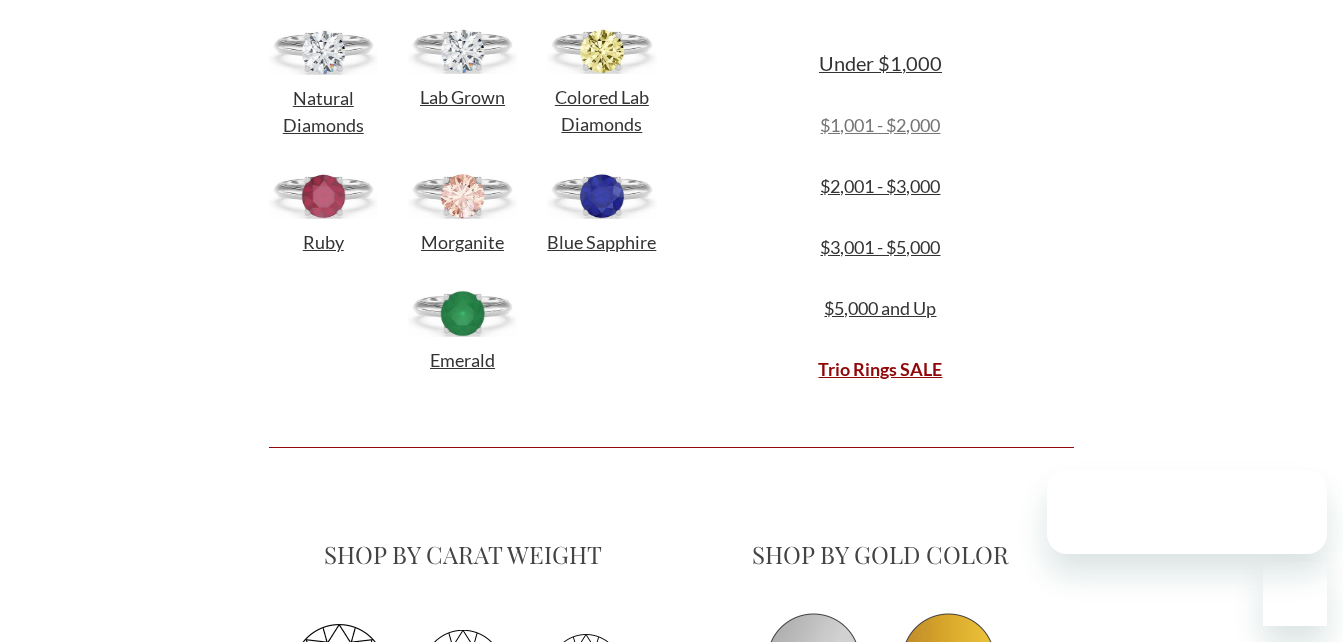 scroll, scrollTop: 800, scrollLeft: 0, axis: vertical 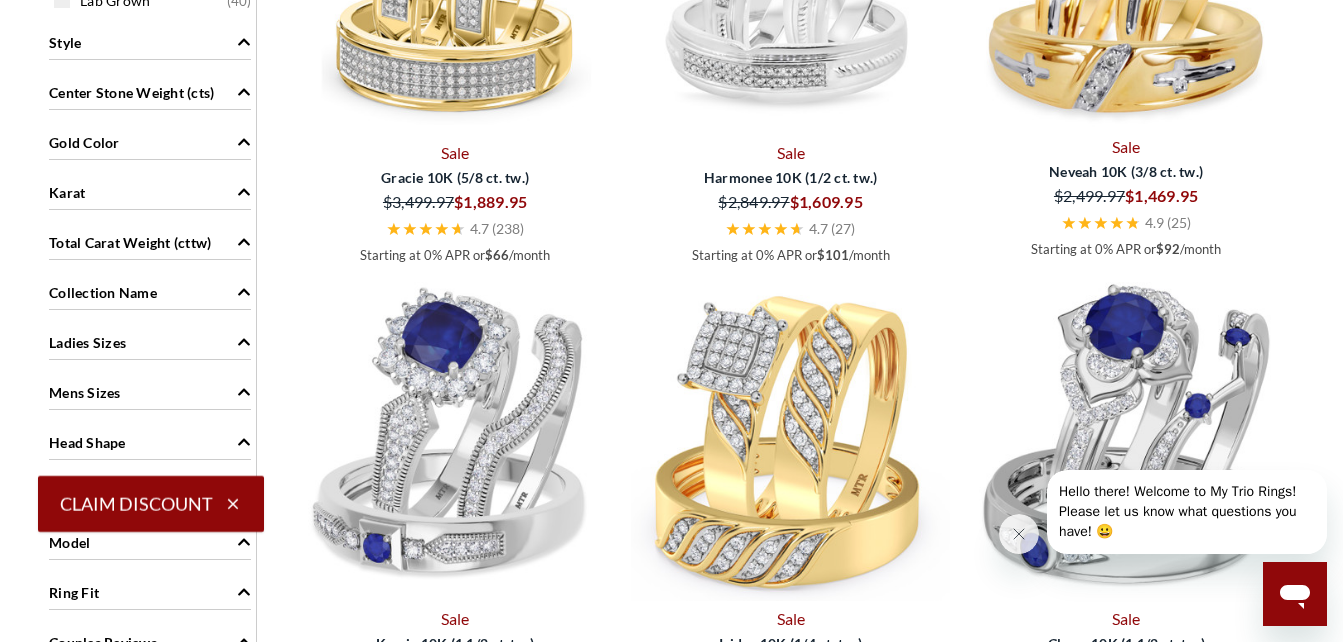 click 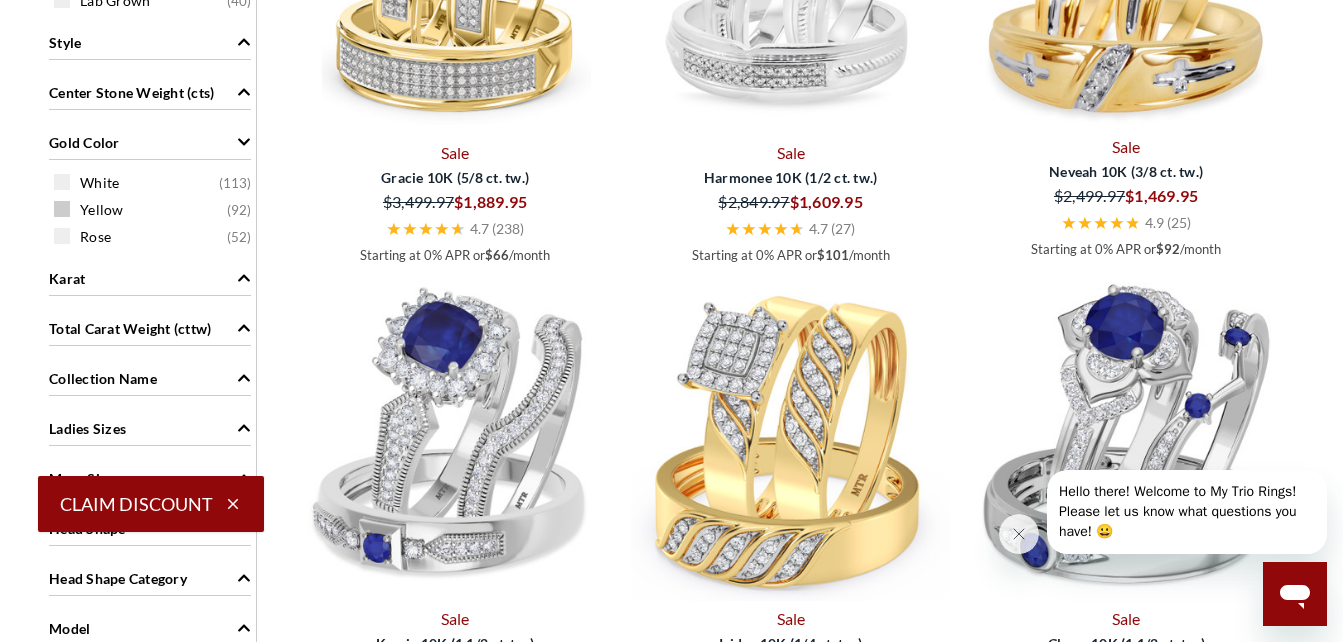 click at bounding box center [62, 209] 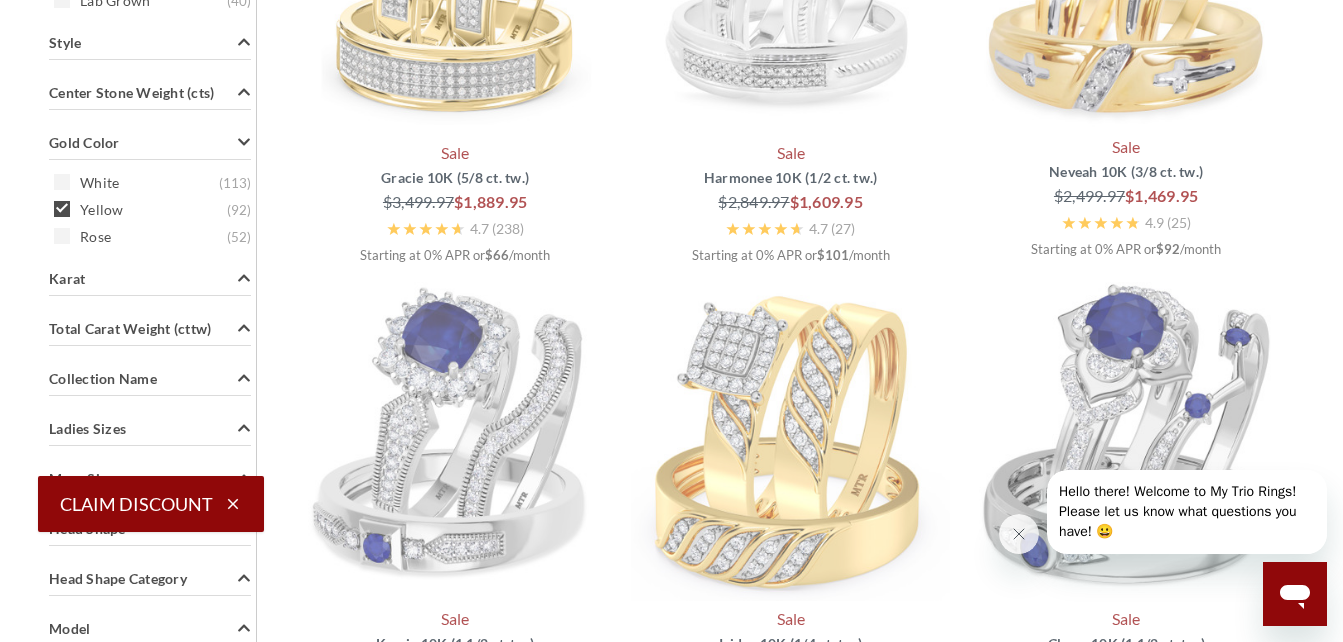 scroll, scrollTop: 822, scrollLeft: 0, axis: vertical 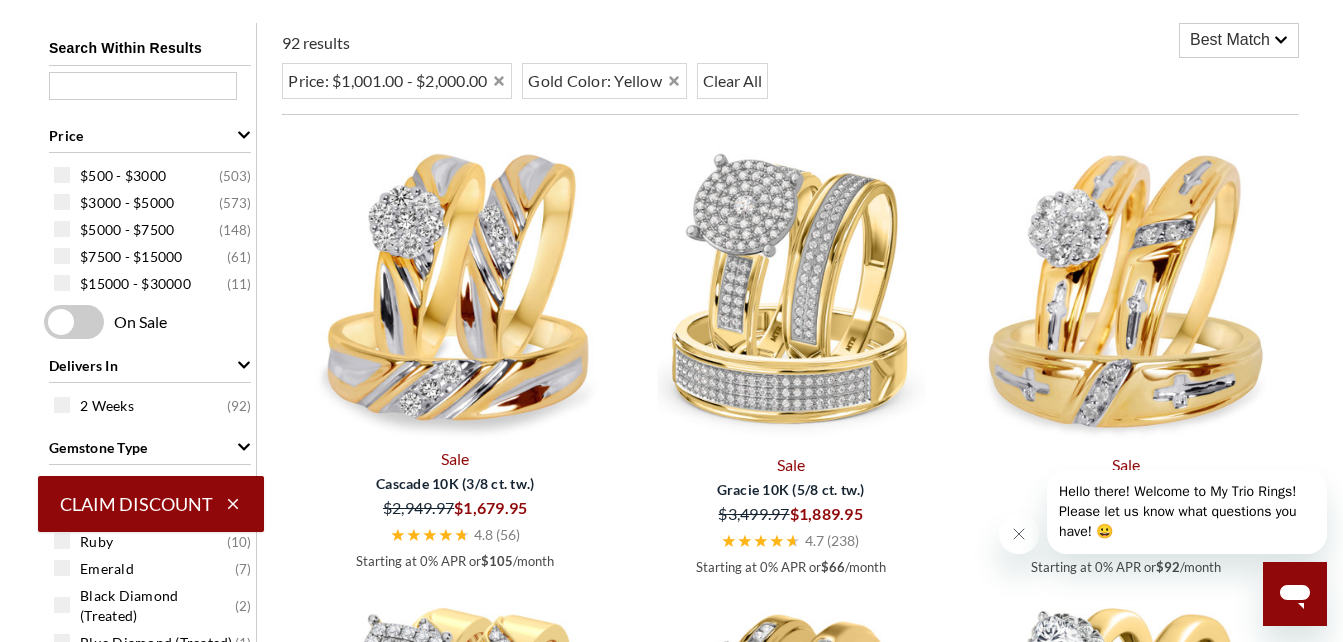 click on "Best Match" at bounding box center [1239, 40] 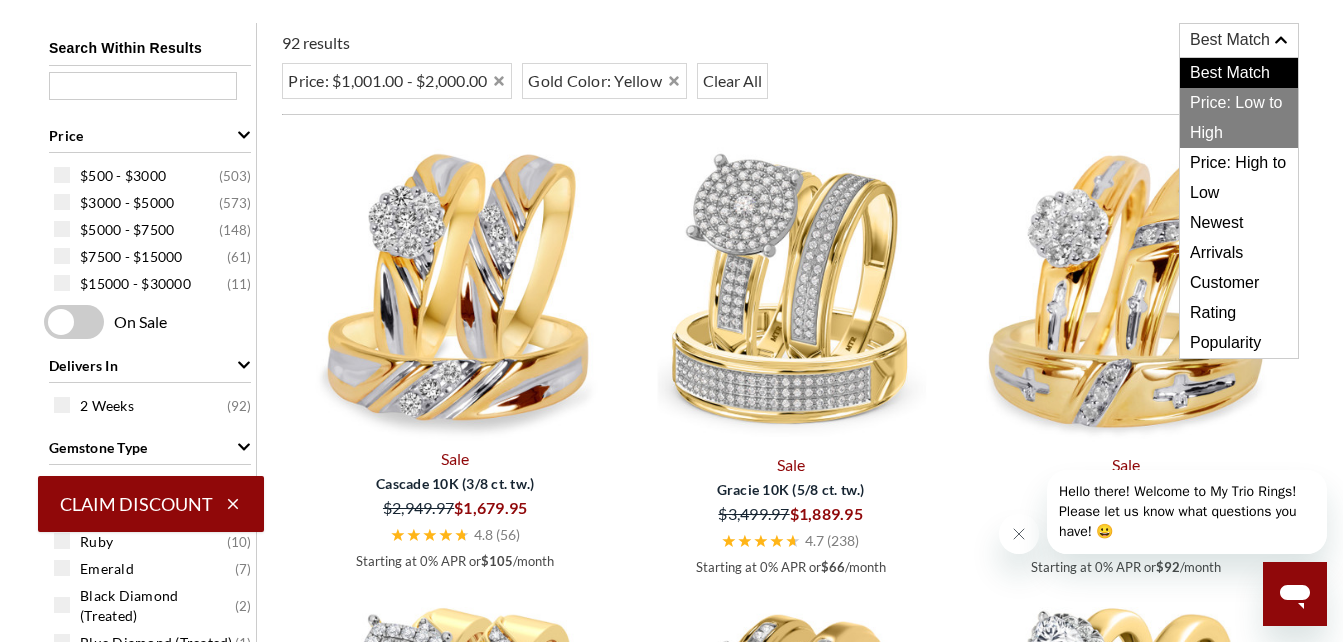 click on "Price: Low to High" at bounding box center [1239, 118] 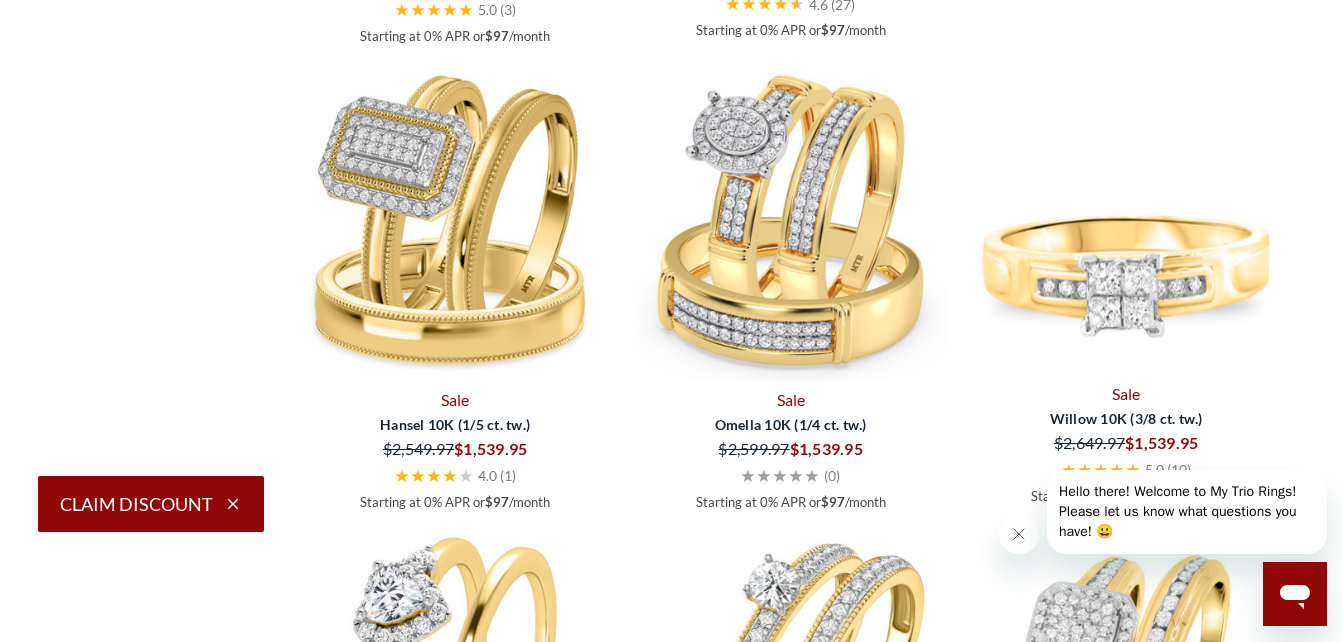 scroll, scrollTop: 4222, scrollLeft: 0, axis: vertical 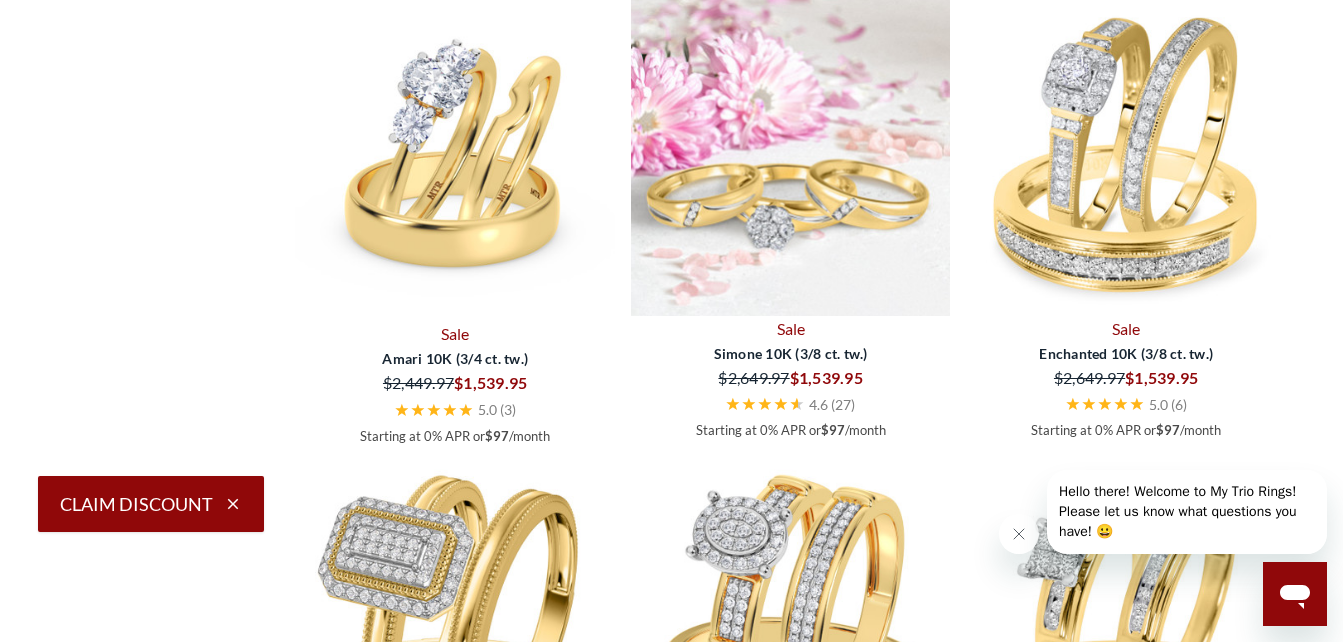 click at bounding box center [791, 157] 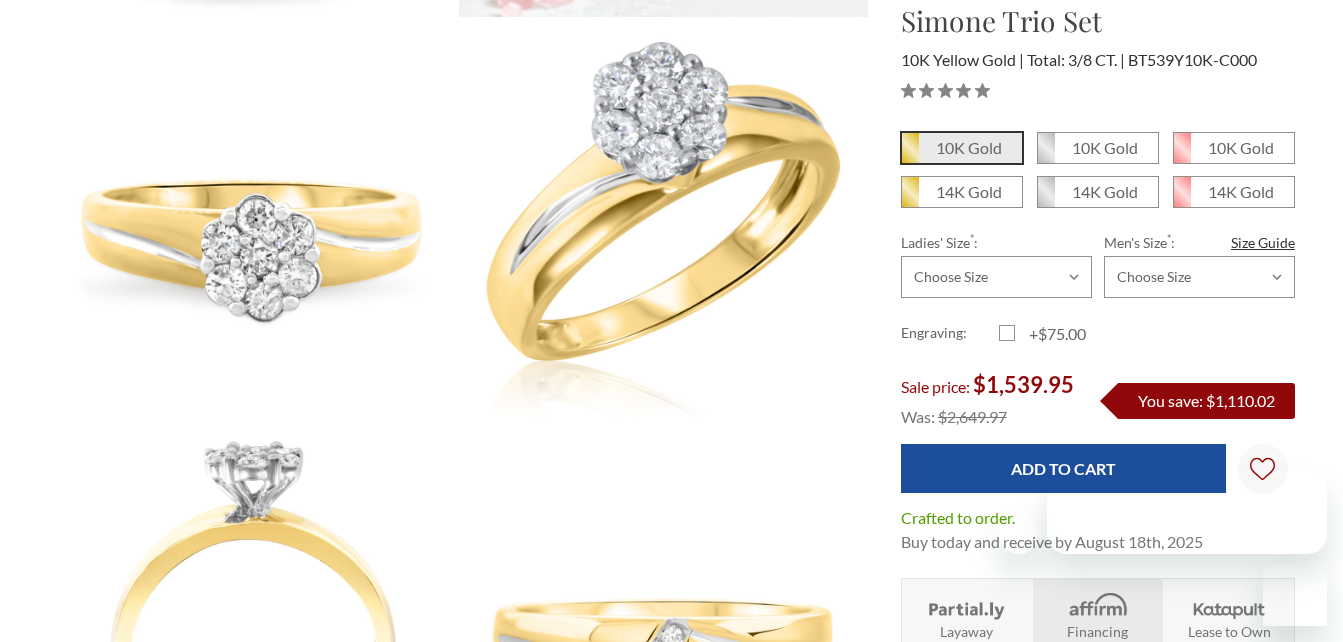 scroll, scrollTop: 600, scrollLeft: 0, axis: vertical 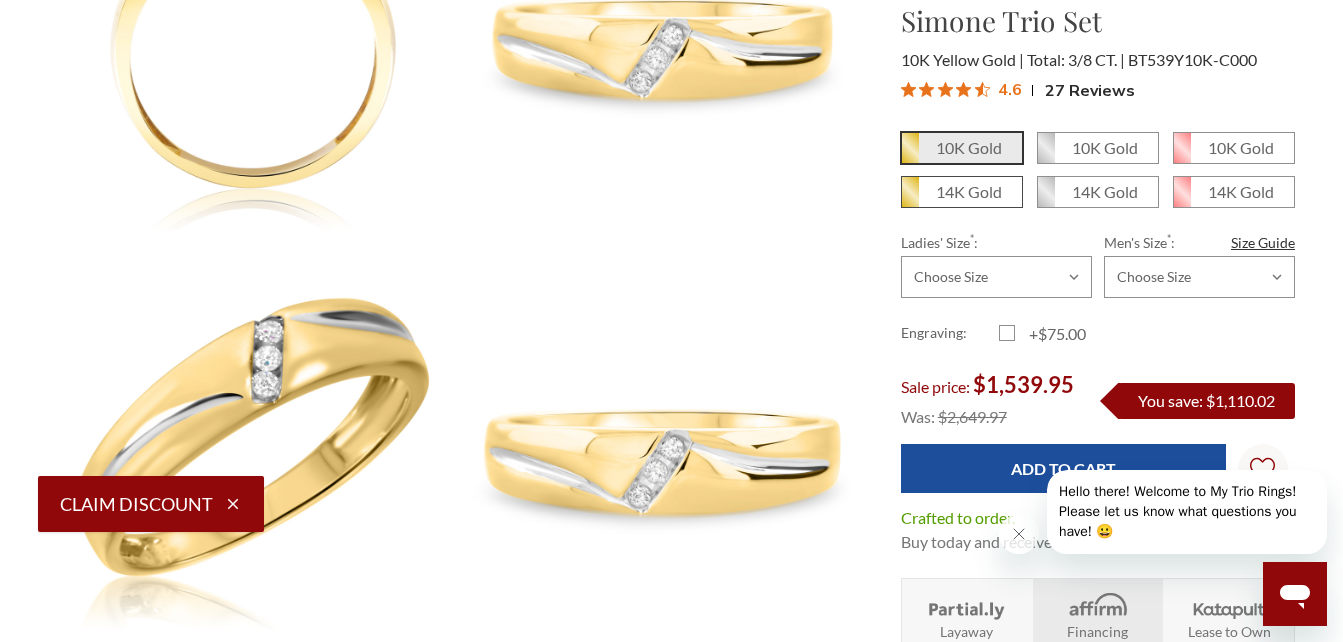 click on "14K  Gold" at bounding box center (969, 191) 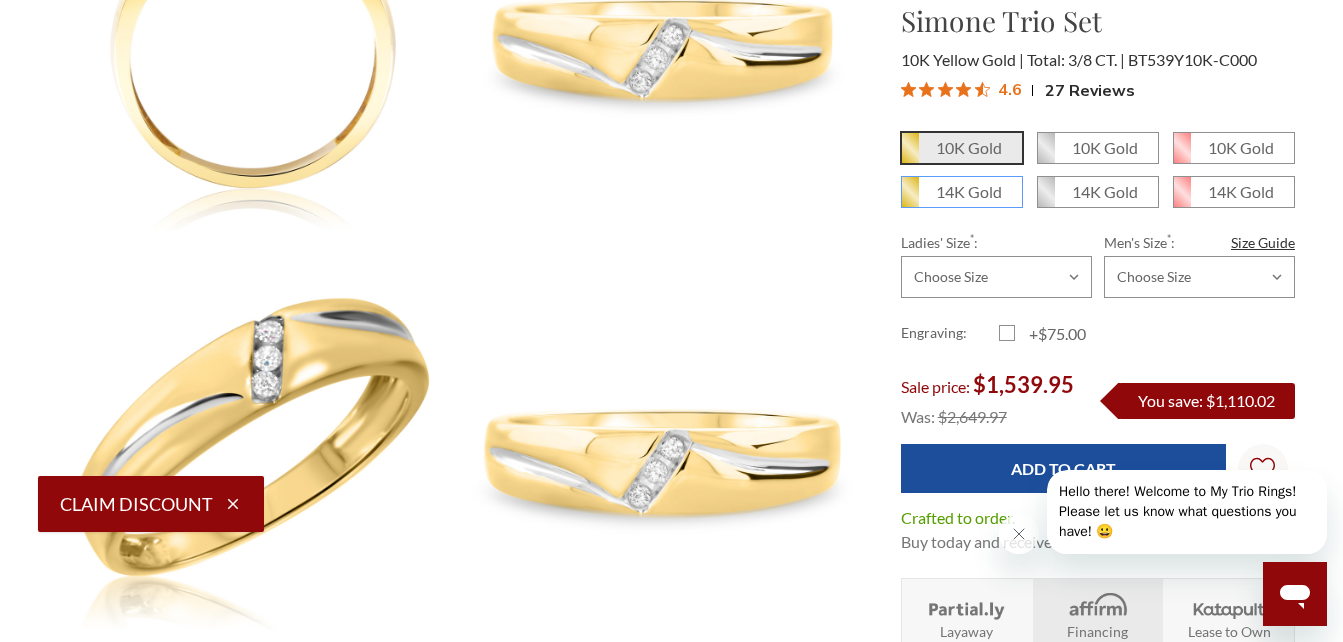 click on "14K  Gold" at bounding box center (909, 199) 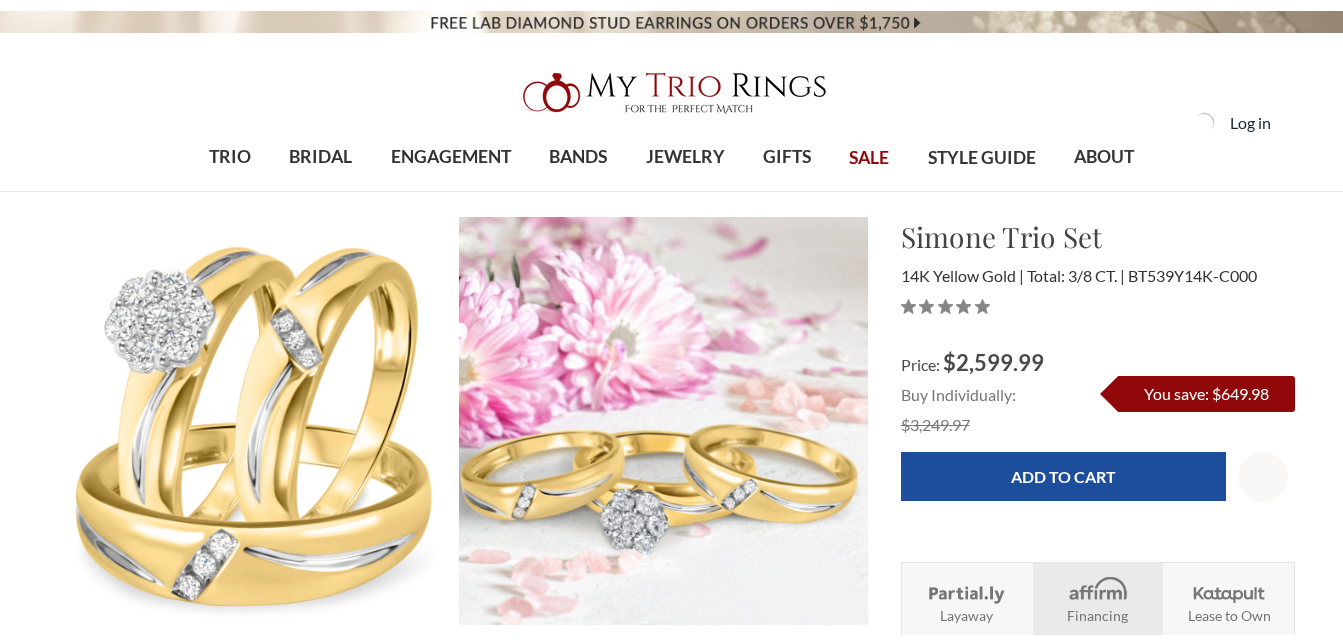 scroll, scrollTop: 0, scrollLeft: 0, axis: both 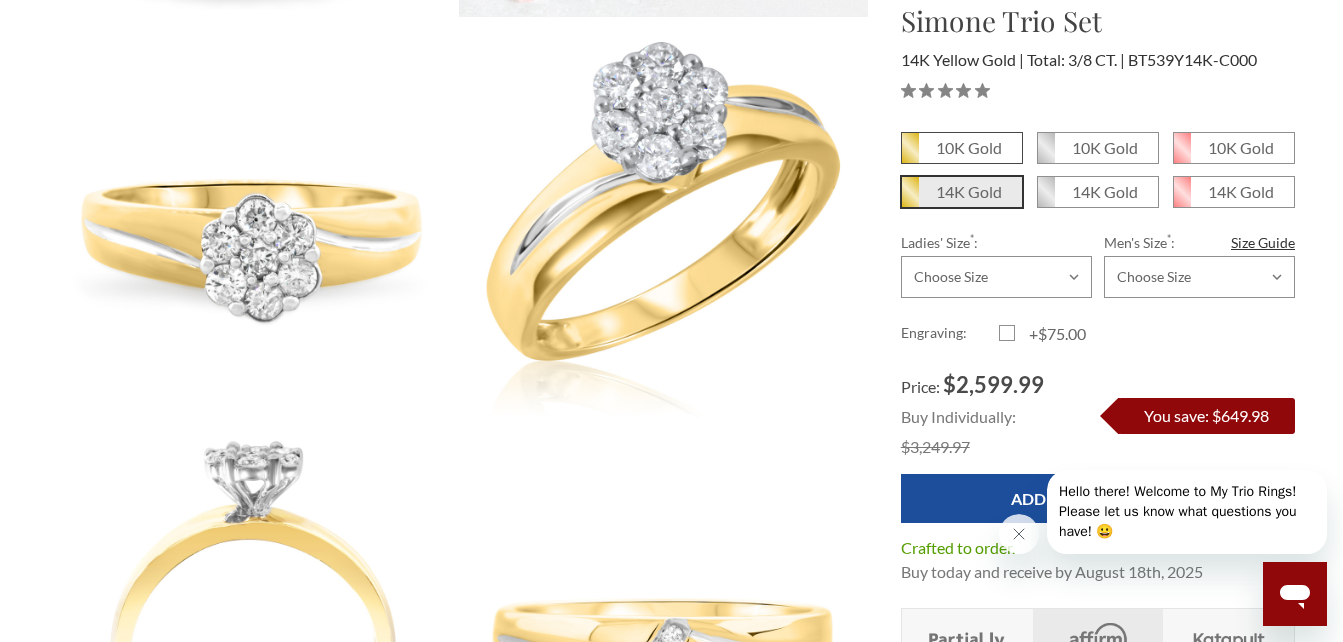 click on "10K  Gold" at bounding box center (969, 147) 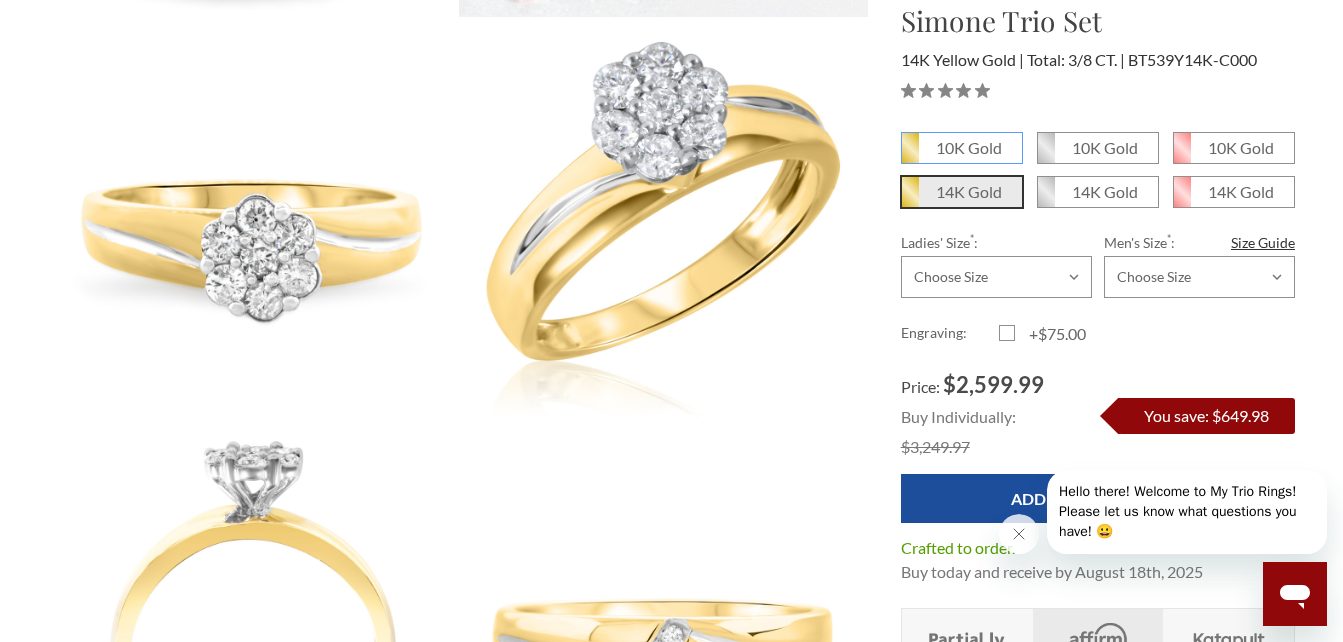click on "10K  Gold" at bounding box center (909, 155) 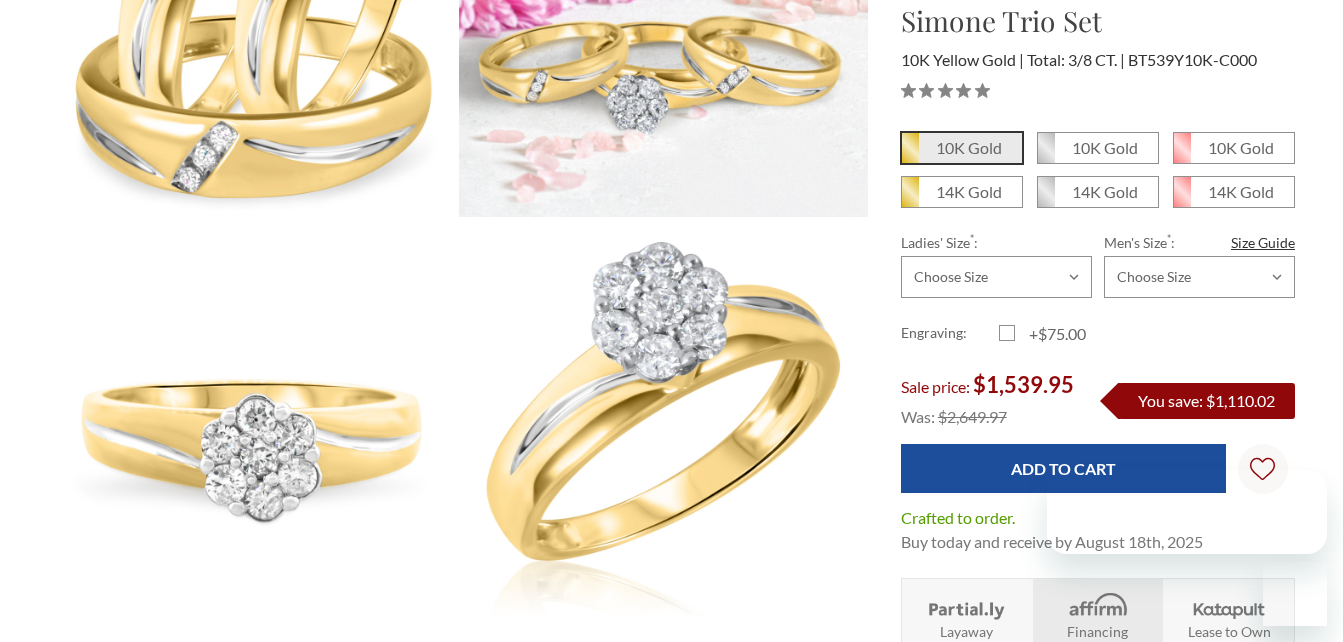 scroll, scrollTop: 400, scrollLeft: 0, axis: vertical 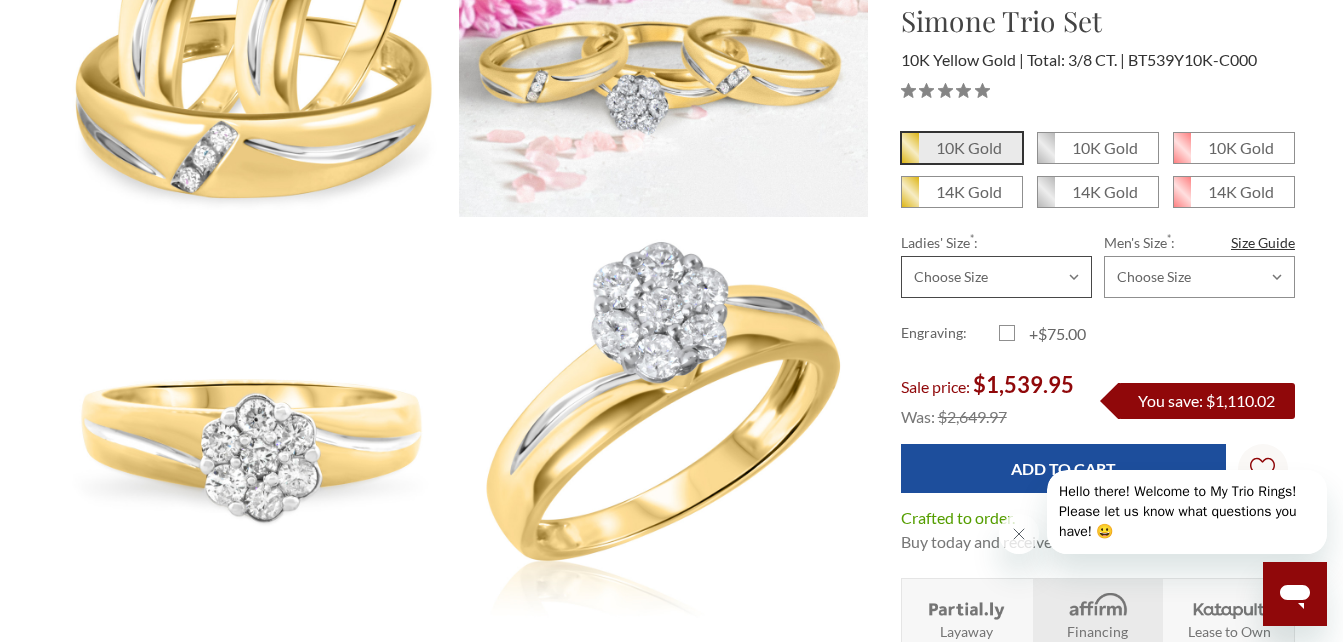 click on "Choose Size
3.00
3.25
3.50
3.75
4.00
4.25
4.50
4.75
5.00
5.25
5.50
5.75
6.00
6.25
6.50
6.75
7.00
7.25
7.50
7.75
8.00
8.25
8.50
8.75
9.00
9.25
9.50
9.75
10.00
10.25
10.50
10.75
11.00
11.25
11.50
11.75
12.00
12.25
12.50
12.75
13.00" at bounding box center (996, 277) 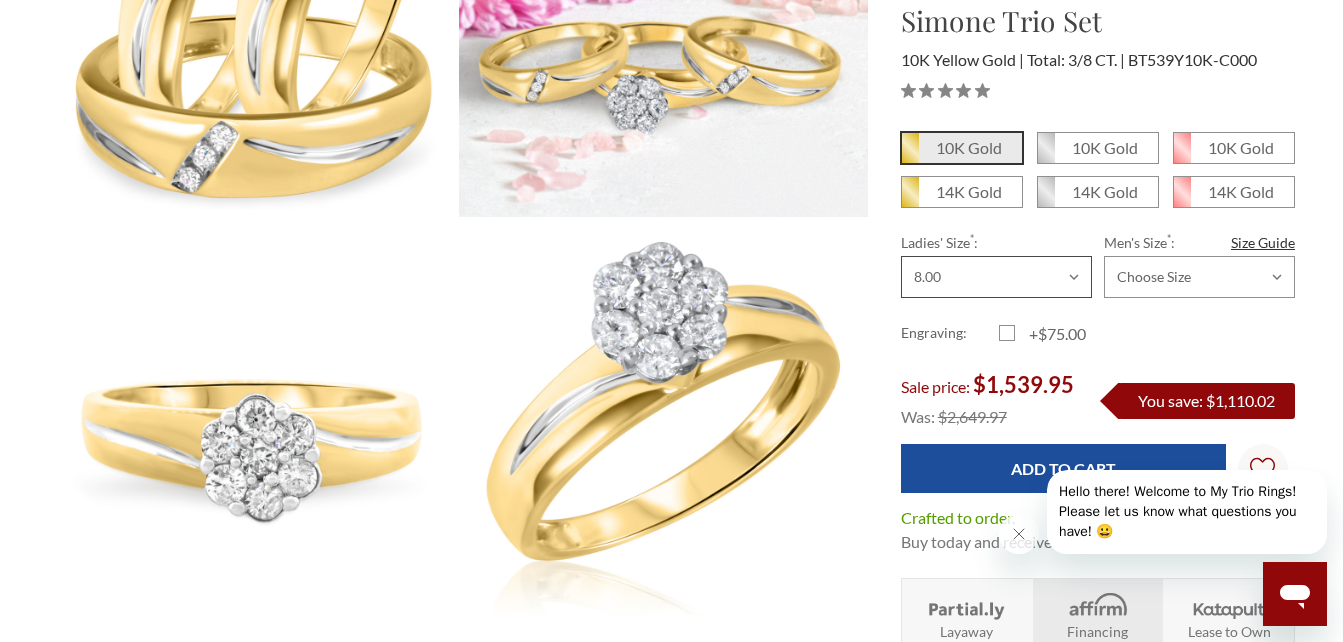 click on "Choose Size
3.00
3.25
3.50
3.75
4.00
4.25
4.50
4.75
5.00
5.25
5.50
5.75
6.00
6.25
6.50
6.75
7.00
7.25
7.50
7.75
8.00
8.25
8.50
8.75
9.00
9.25
9.50
9.75
10.00
10.25
10.50
10.75
11.00
11.25
11.50
11.75
12.00
12.25
12.50
12.75
13.00" at bounding box center (996, 277) 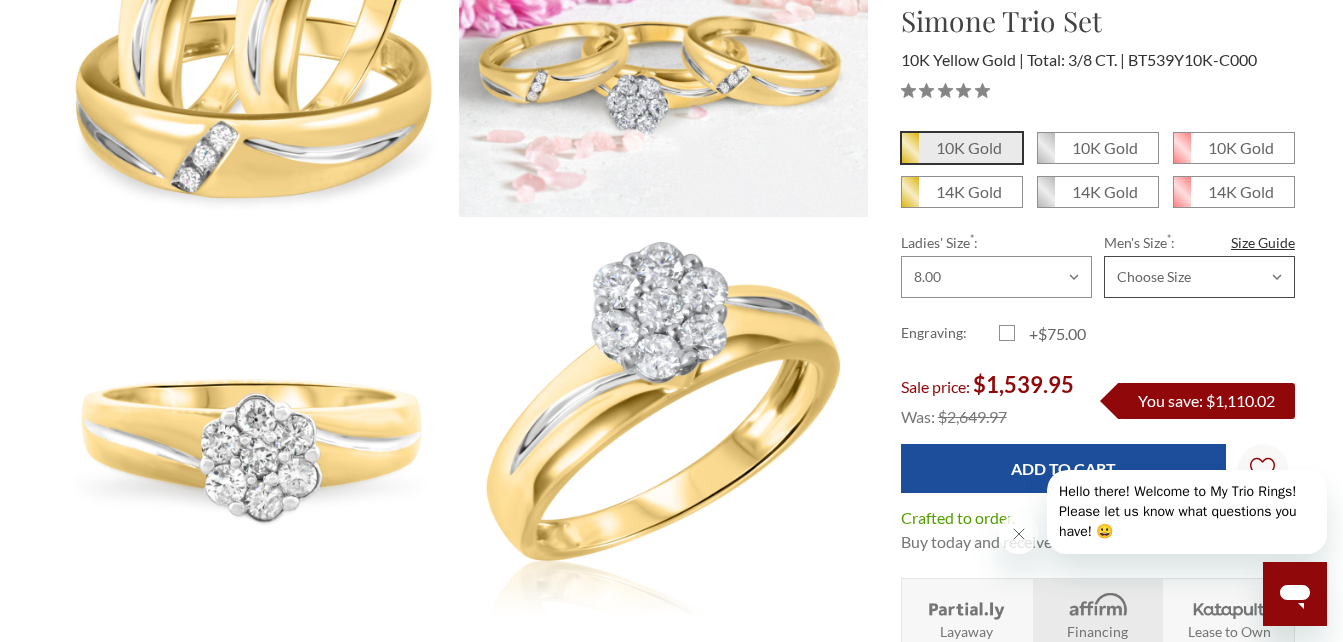 click on "Choose Size
6.00
6.25
6.50
6.75
7.00
7.25
7.50
7.75
8.00
8.25
8.50
8.75
9.00
9.25
9.50
9.75
10.00
10.25
10.50
10.75
11.00
11.25
11.50
11.75
12.00
12.25
12.50
12.75
13.00
13.25
13.50
13.75
14.00
14.25
14.50
14.75
15.00
15.25
15.50
15.75
16.00" at bounding box center [1199, 277] 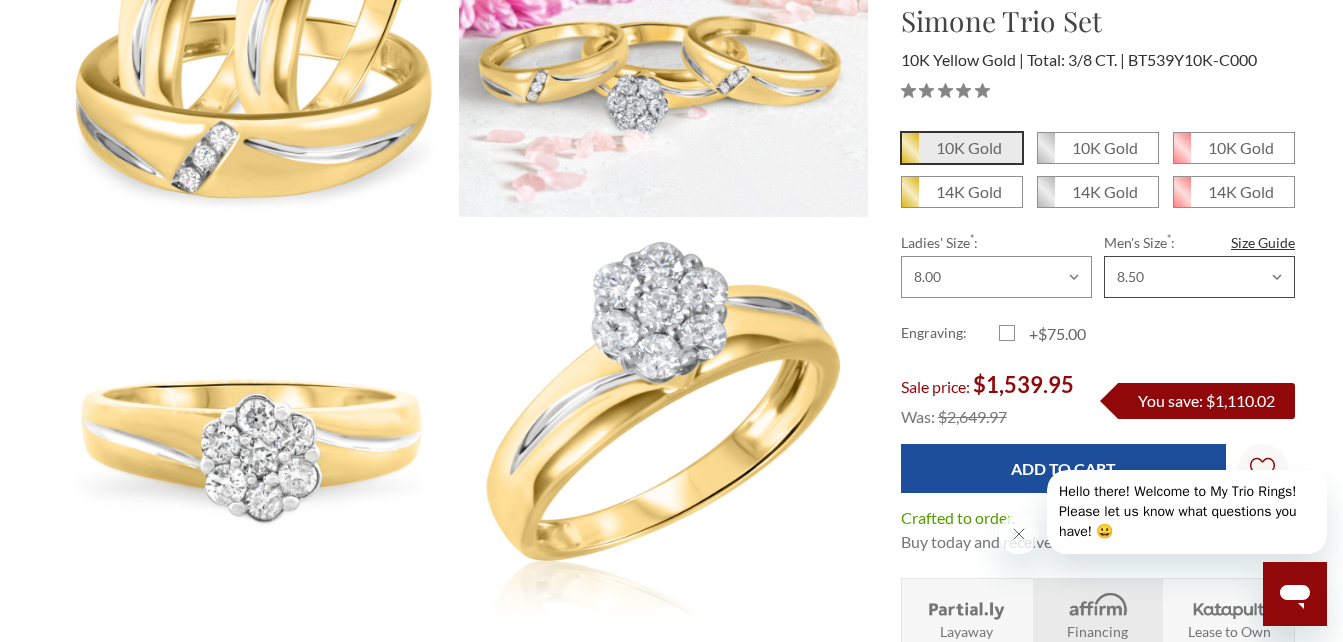 click on "Choose Size
6.00
6.25
6.50
6.75
7.00
7.25
7.50
7.75
8.00
8.25
8.50
8.75
9.00
9.25
9.50
9.75
10.00
10.25
10.50
10.75
11.00
11.25
11.50
11.75
12.00
12.25
12.50
12.75
13.00
13.25
13.50
13.75
14.00
14.25
14.50
14.75
15.00
15.25
15.50
15.75
16.00" at bounding box center (1199, 277) 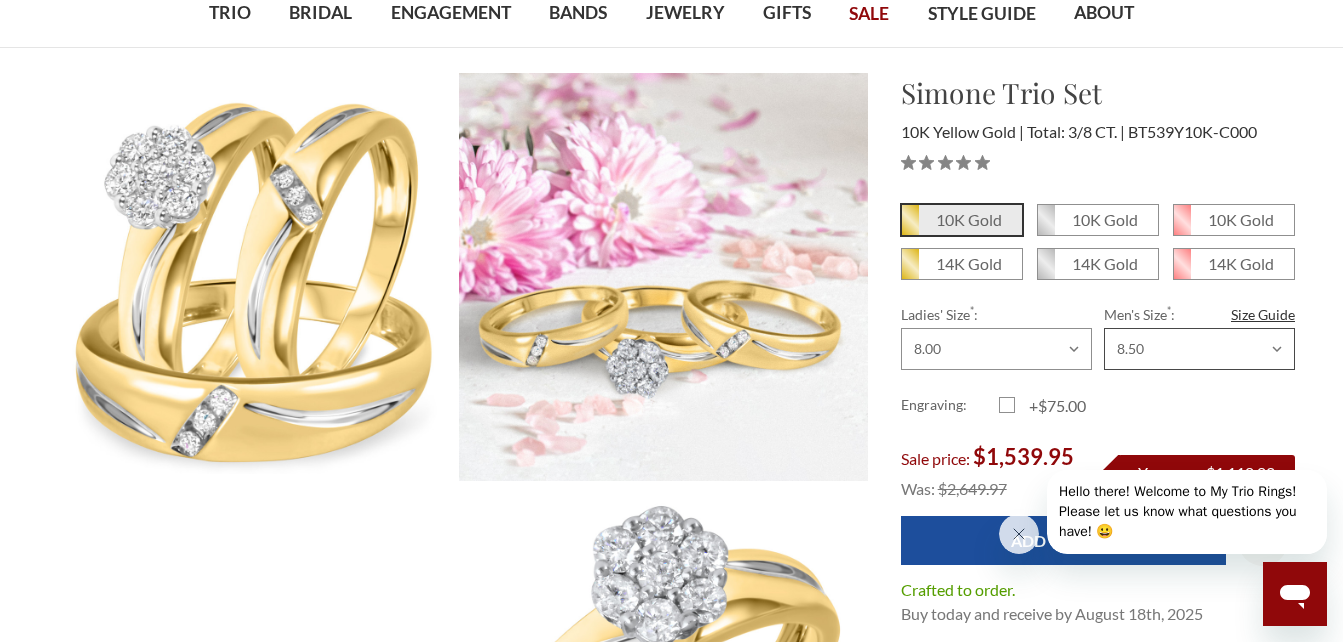 scroll, scrollTop: 200, scrollLeft: 0, axis: vertical 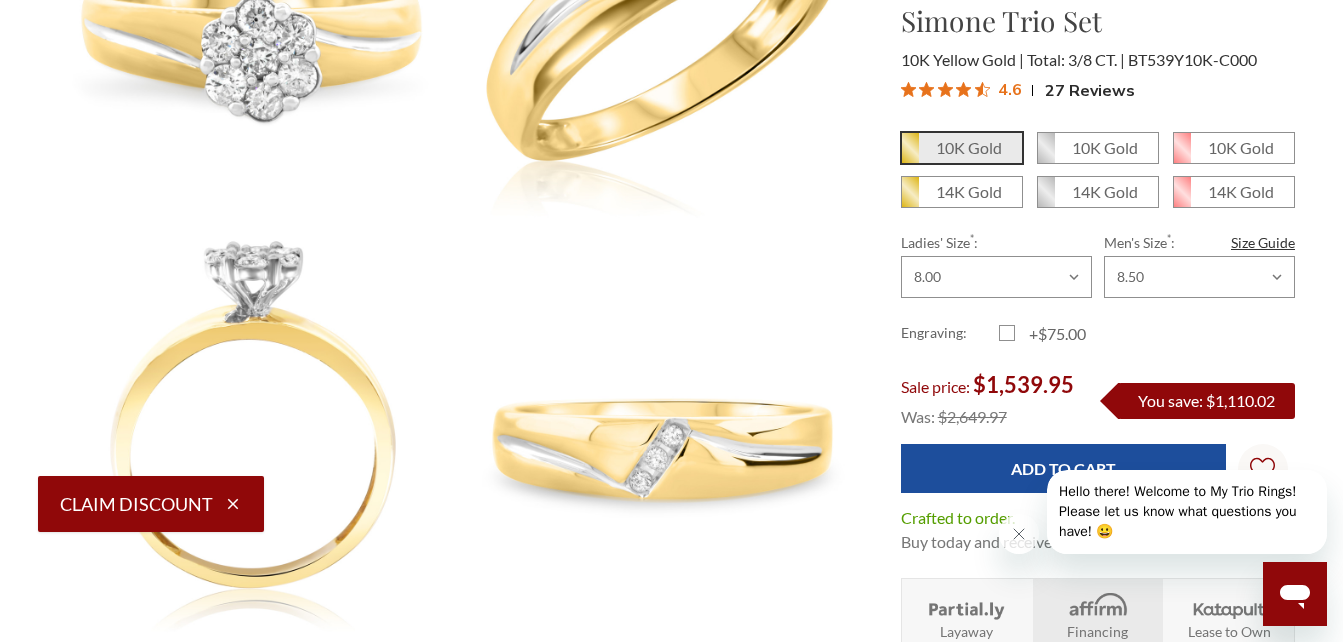 drag, startPoint x: 1006, startPoint y: 336, endPoint x: 1032, endPoint y: 377, distance: 48.548943 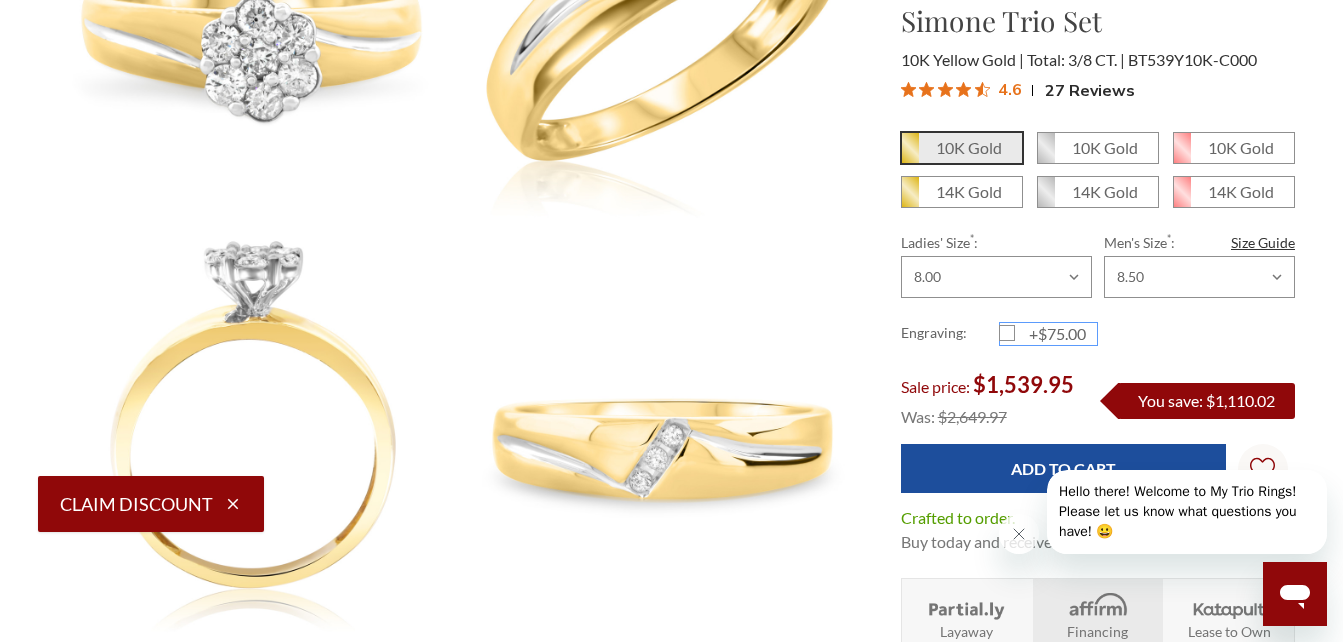 click on "+$75.00" at bounding box center [1007, 337] 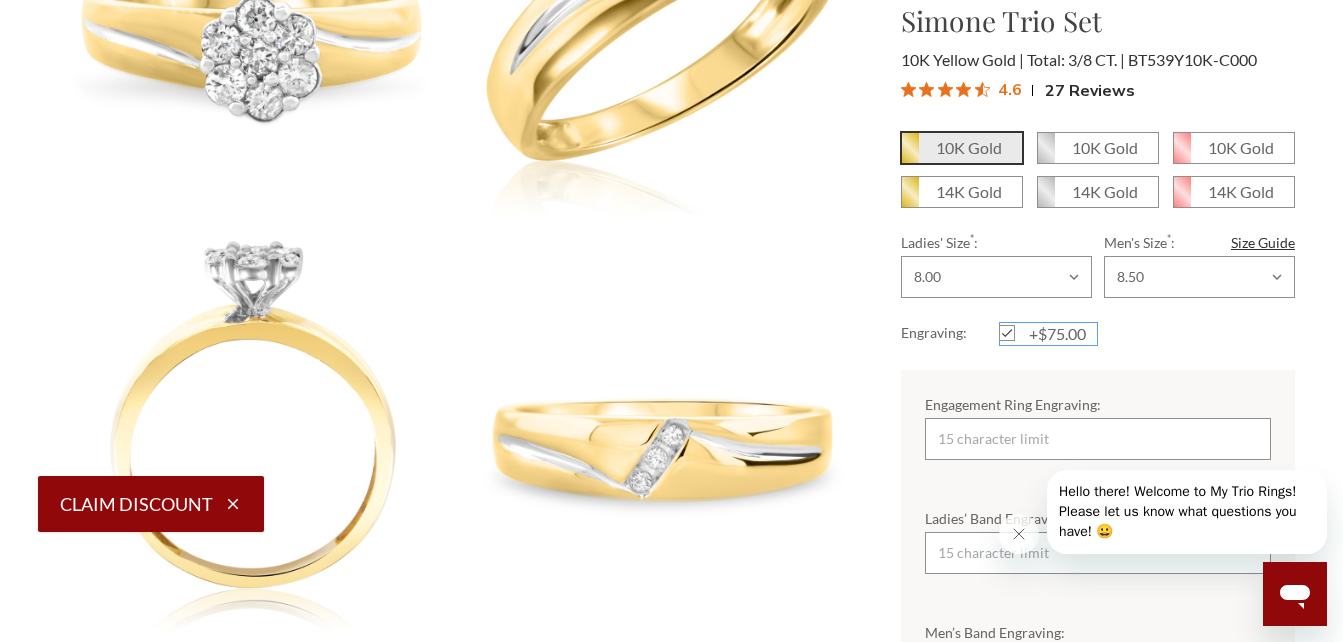 scroll, scrollTop: 0, scrollLeft: 0, axis: both 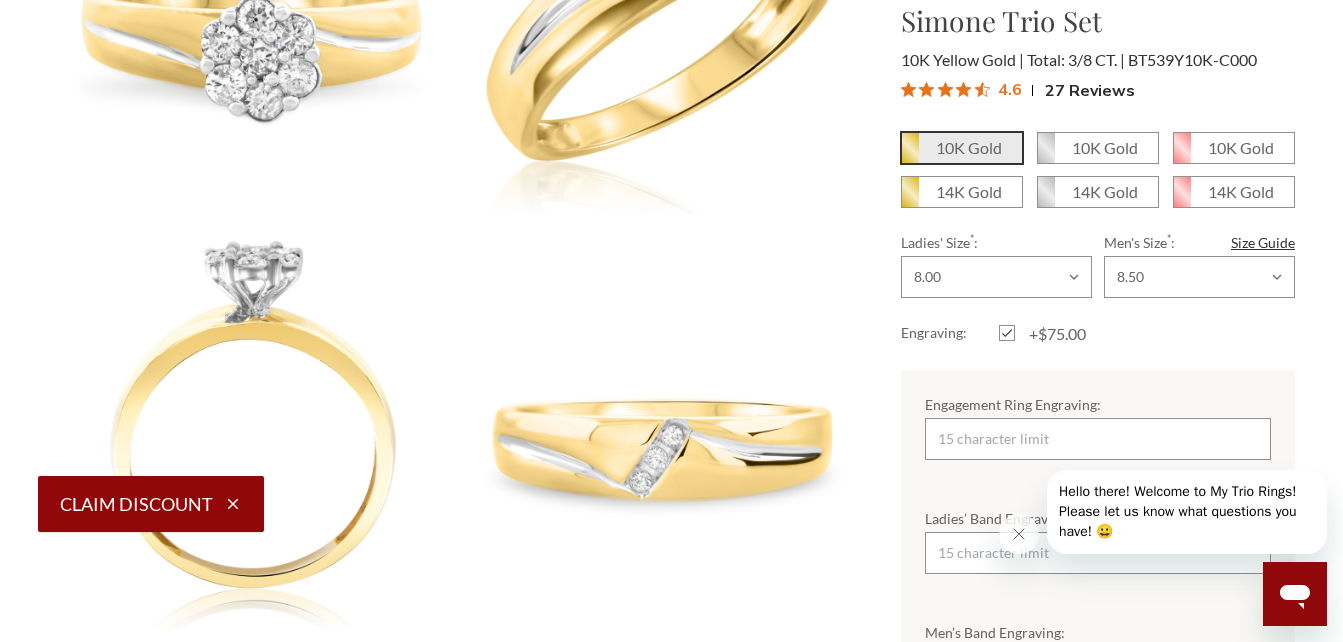 click on "+$75.00" at bounding box center [1048, 334] 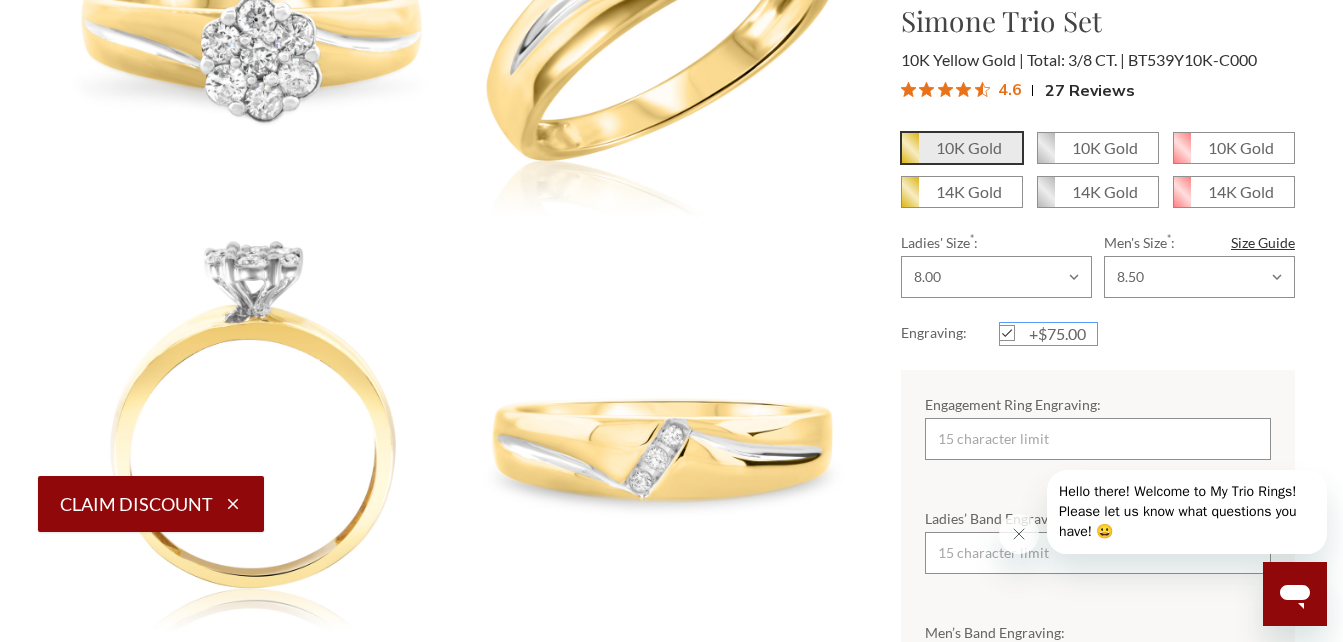 click on "+$75.00" at bounding box center [1007, 337] 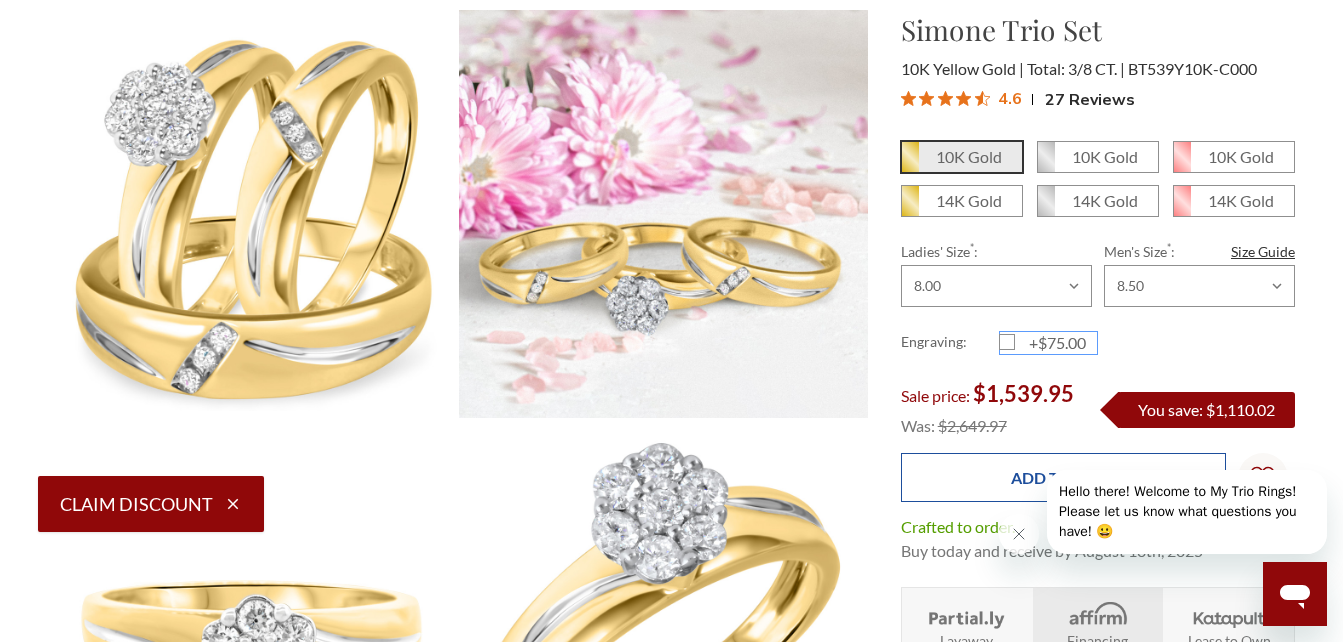 scroll, scrollTop: 200, scrollLeft: 0, axis: vertical 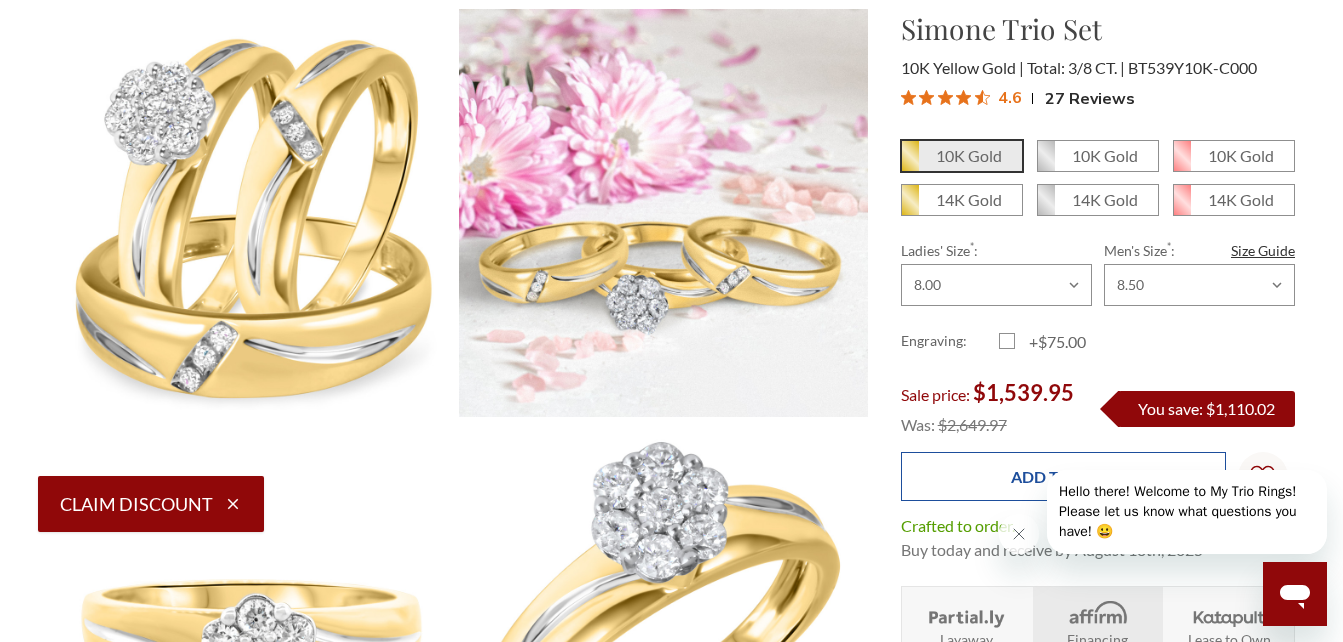 click on "Add to Cart" at bounding box center [1063, 476] 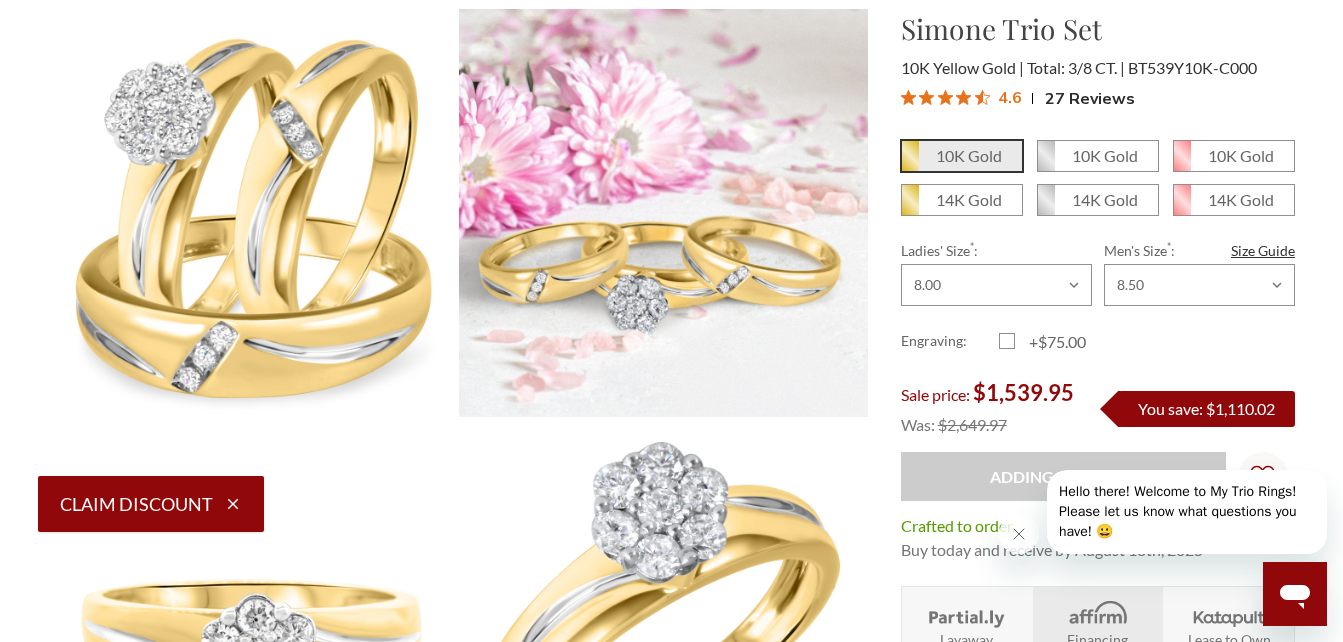 type on "Add to Cart" 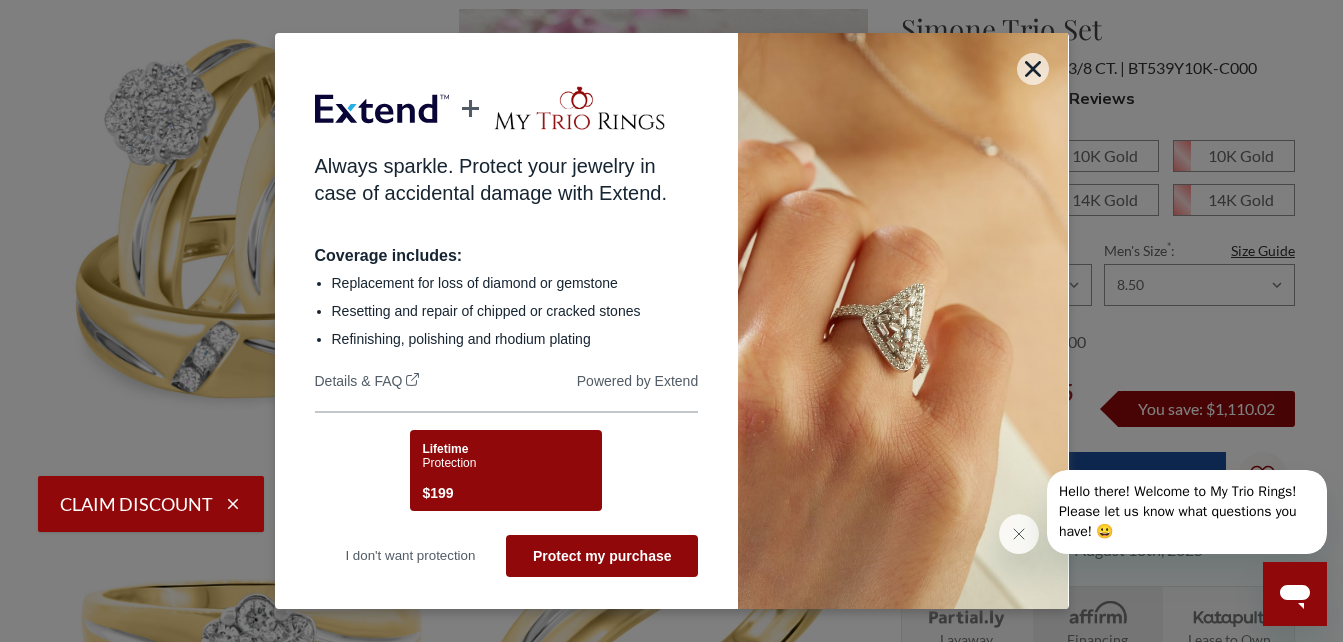 scroll, scrollTop: 0, scrollLeft: 0, axis: both 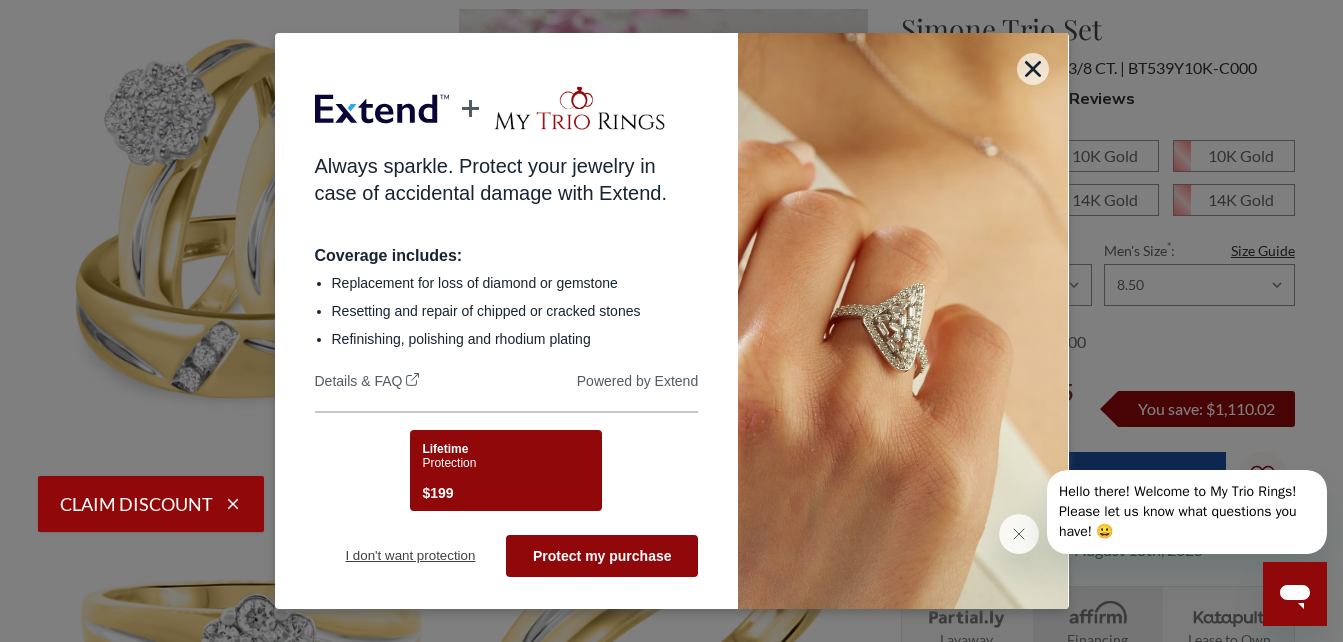 click on "I don't want protection" at bounding box center (411, 556) 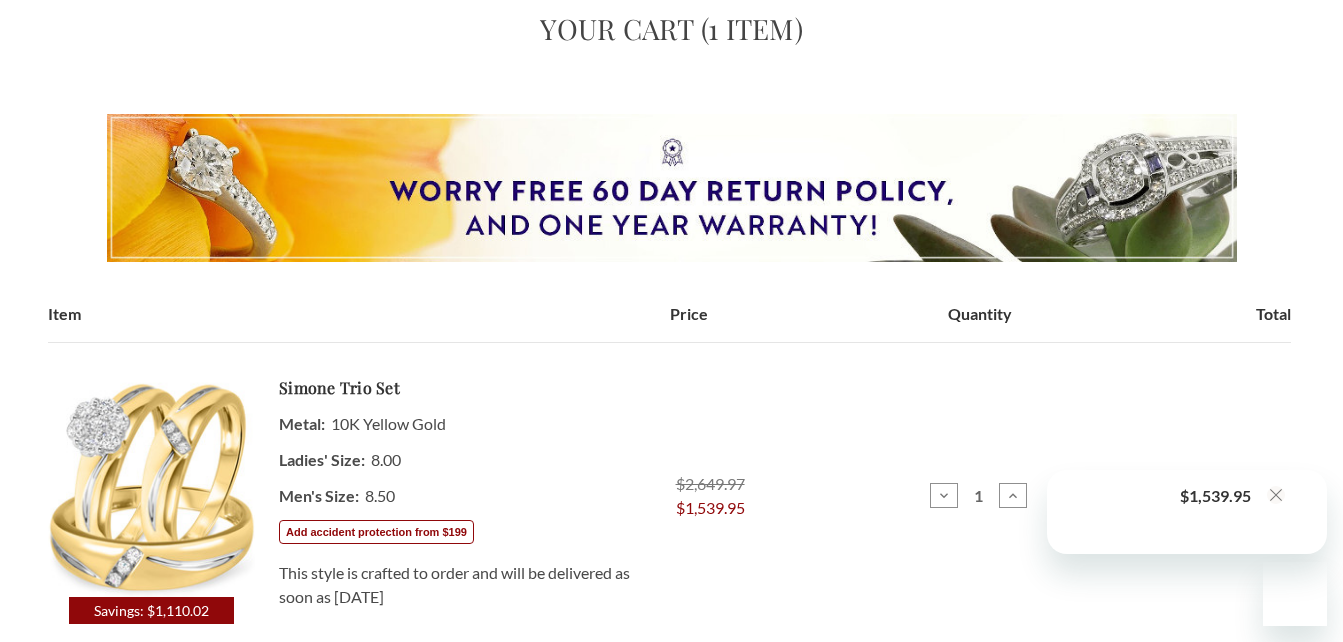 scroll, scrollTop: 0, scrollLeft: 0, axis: both 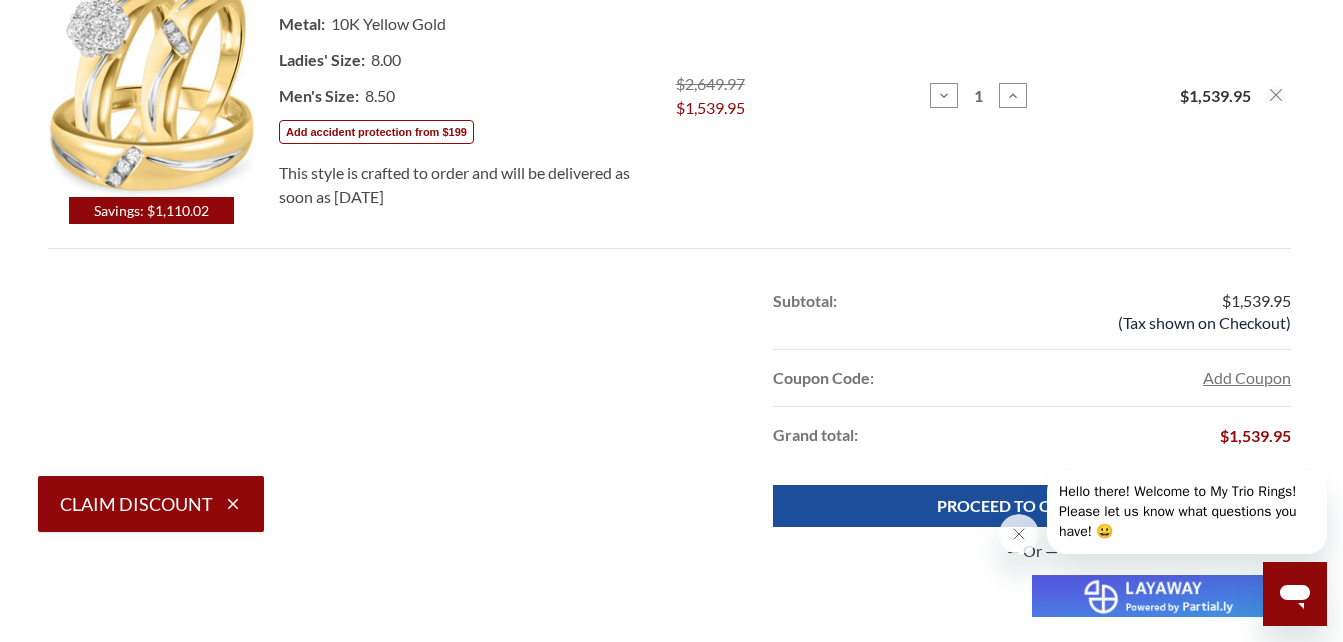 click on "Add Coupon" at bounding box center (1247, 378) 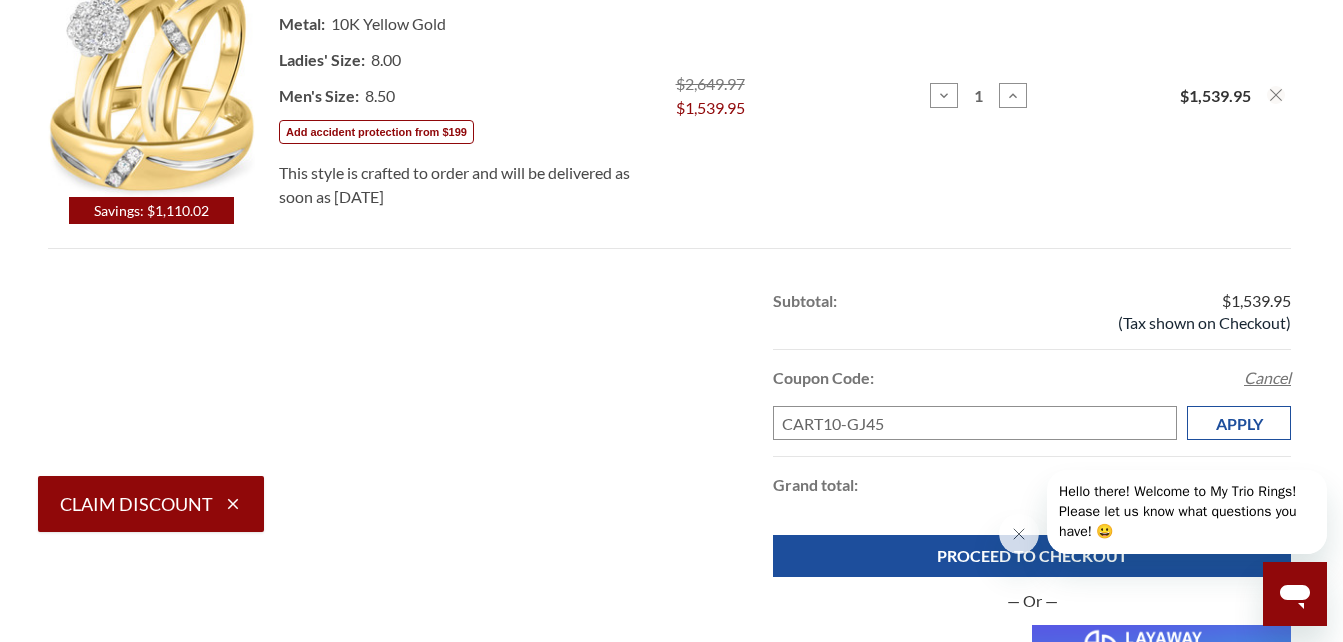 click on "Apply" at bounding box center [1239, 423] 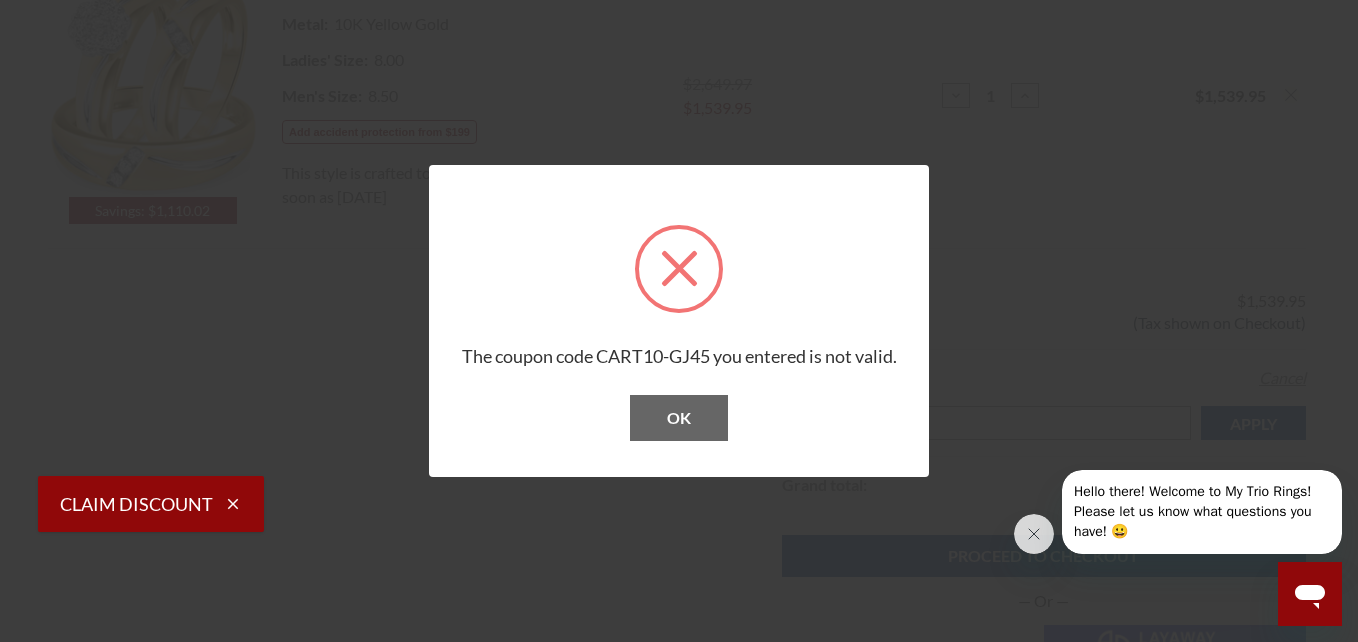 click on "OK" at bounding box center (679, 418) 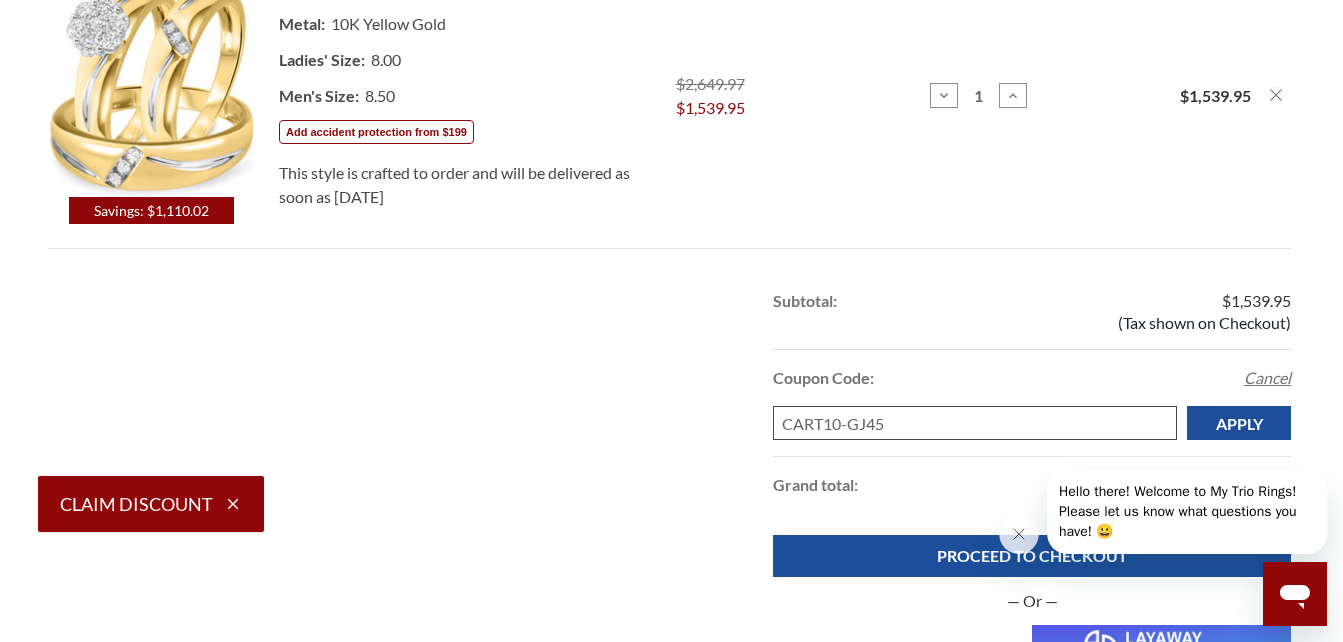 click on "CART10-GJ45" at bounding box center [975, 423] 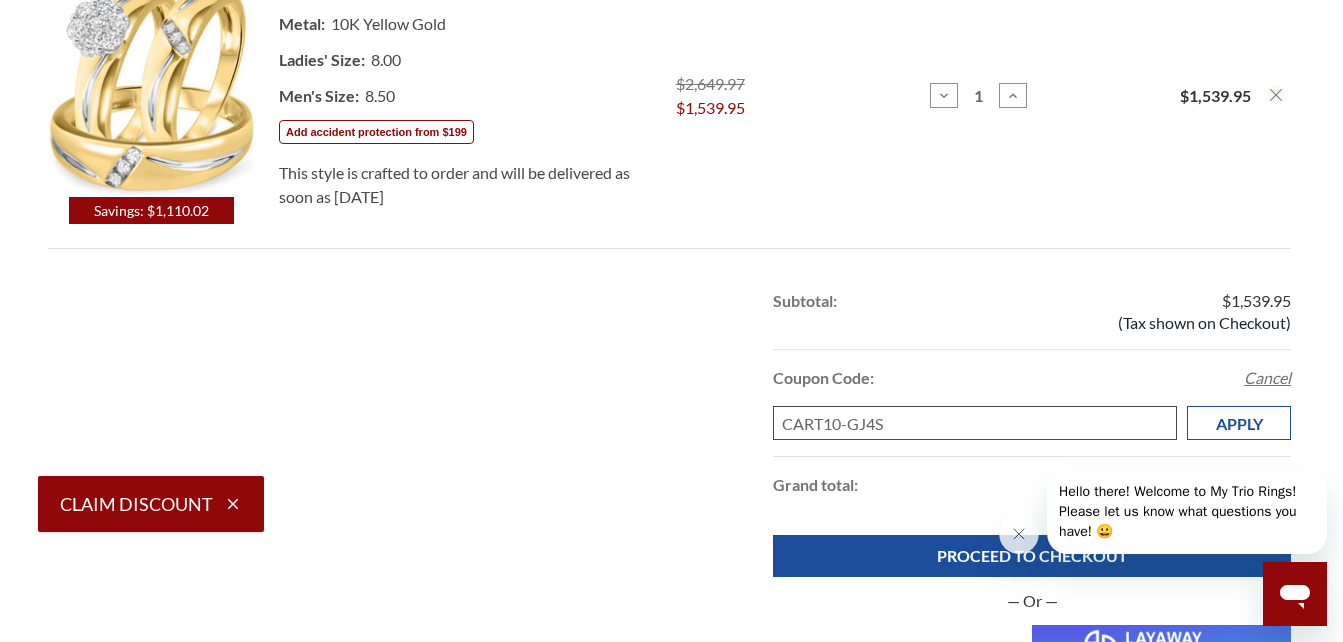 type on "CART10-GJ4S" 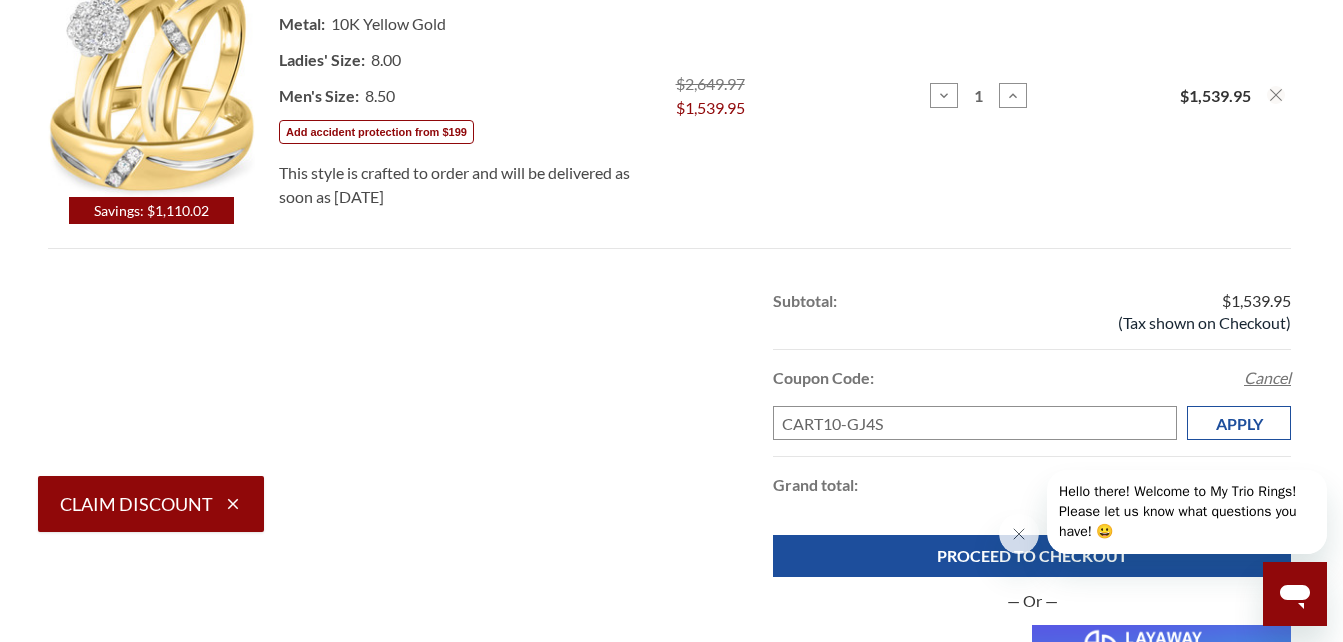 click on "Apply" at bounding box center (1239, 423) 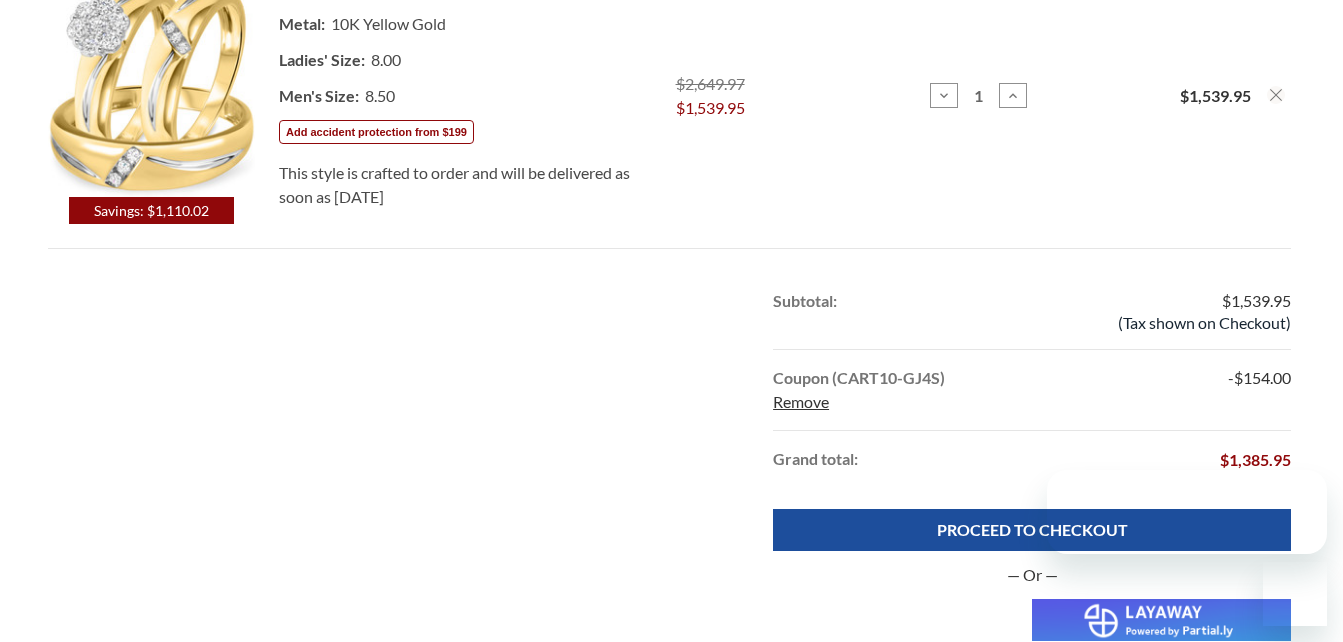 scroll, scrollTop: 0, scrollLeft: 0, axis: both 